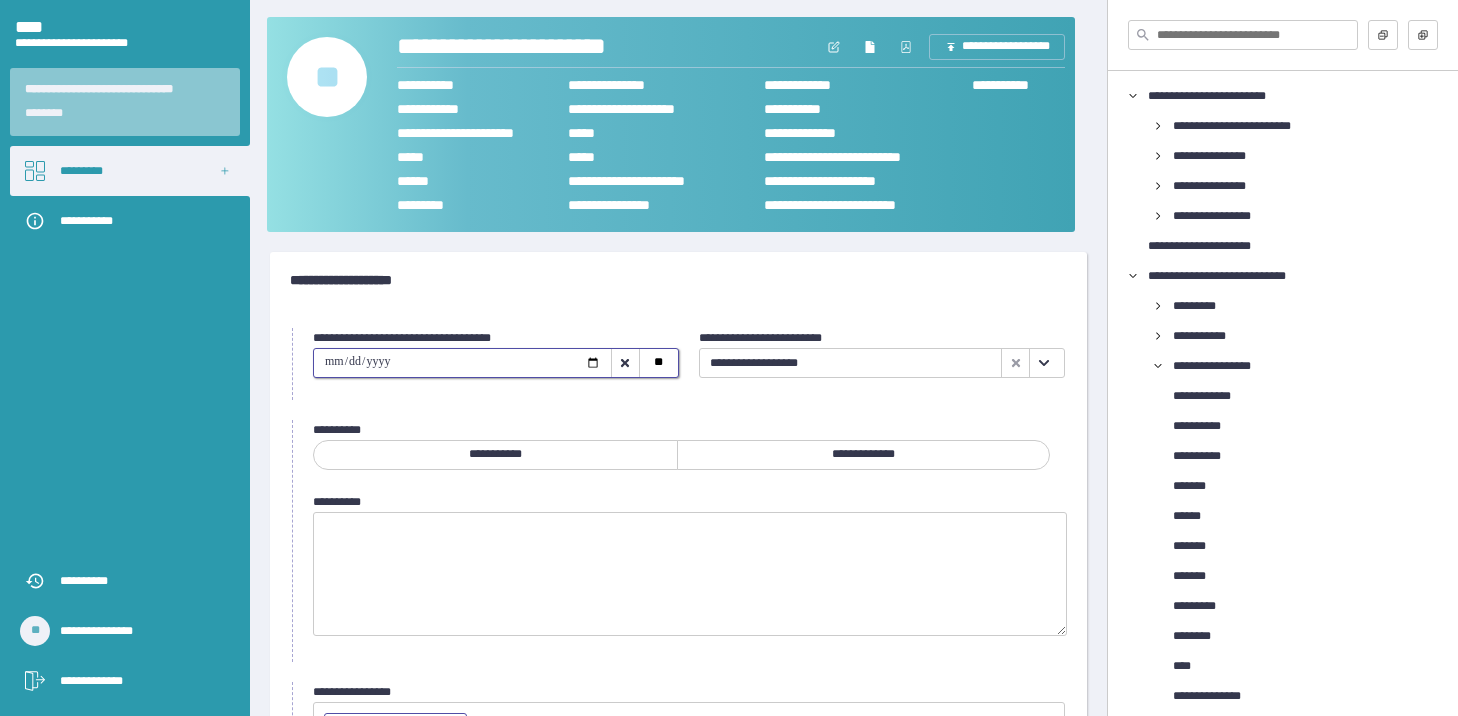 scroll, scrollTop: 0, scrollLeft: 0, axis: both 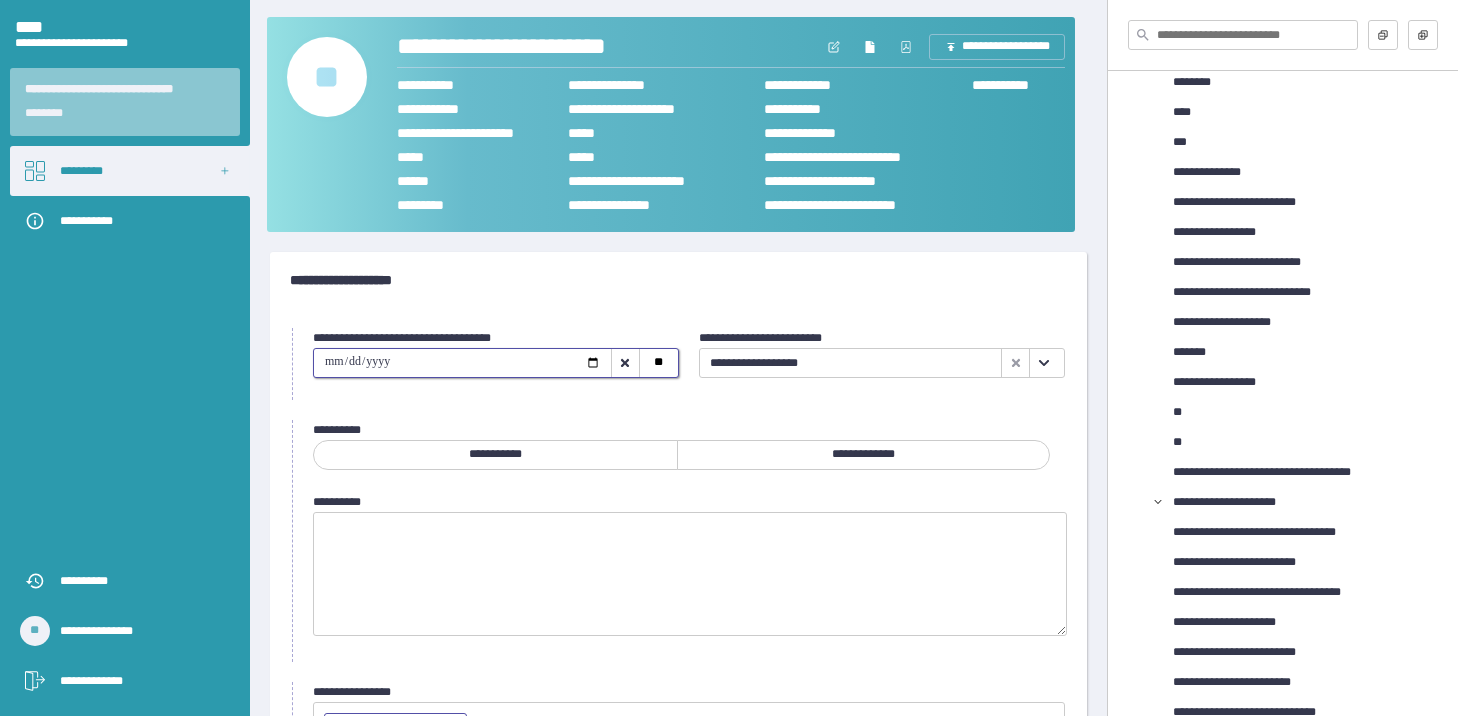 click on "**********" at bounding box center [495, 455] 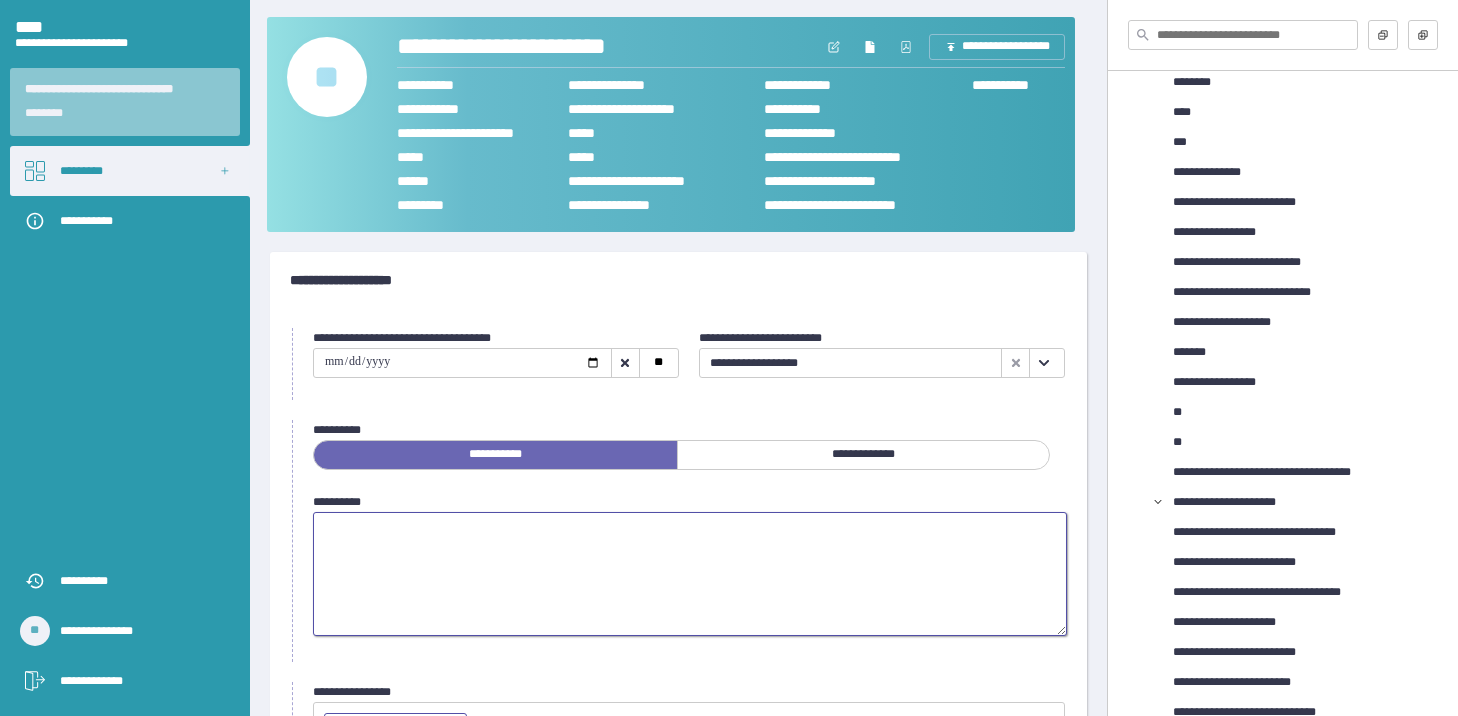 click at bounding box center (690, 574) 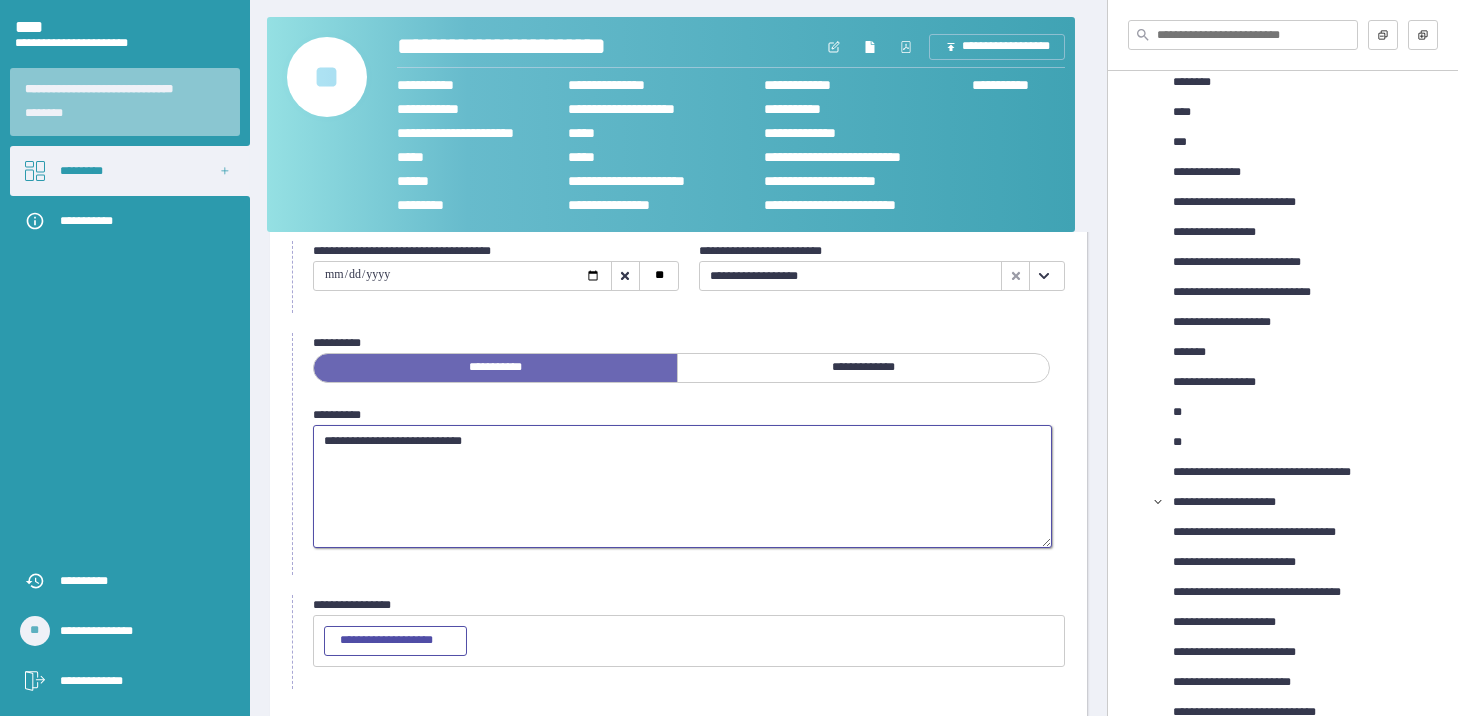 scroll, scrollTop: 167, scrollLeft: 0, axis: vertical 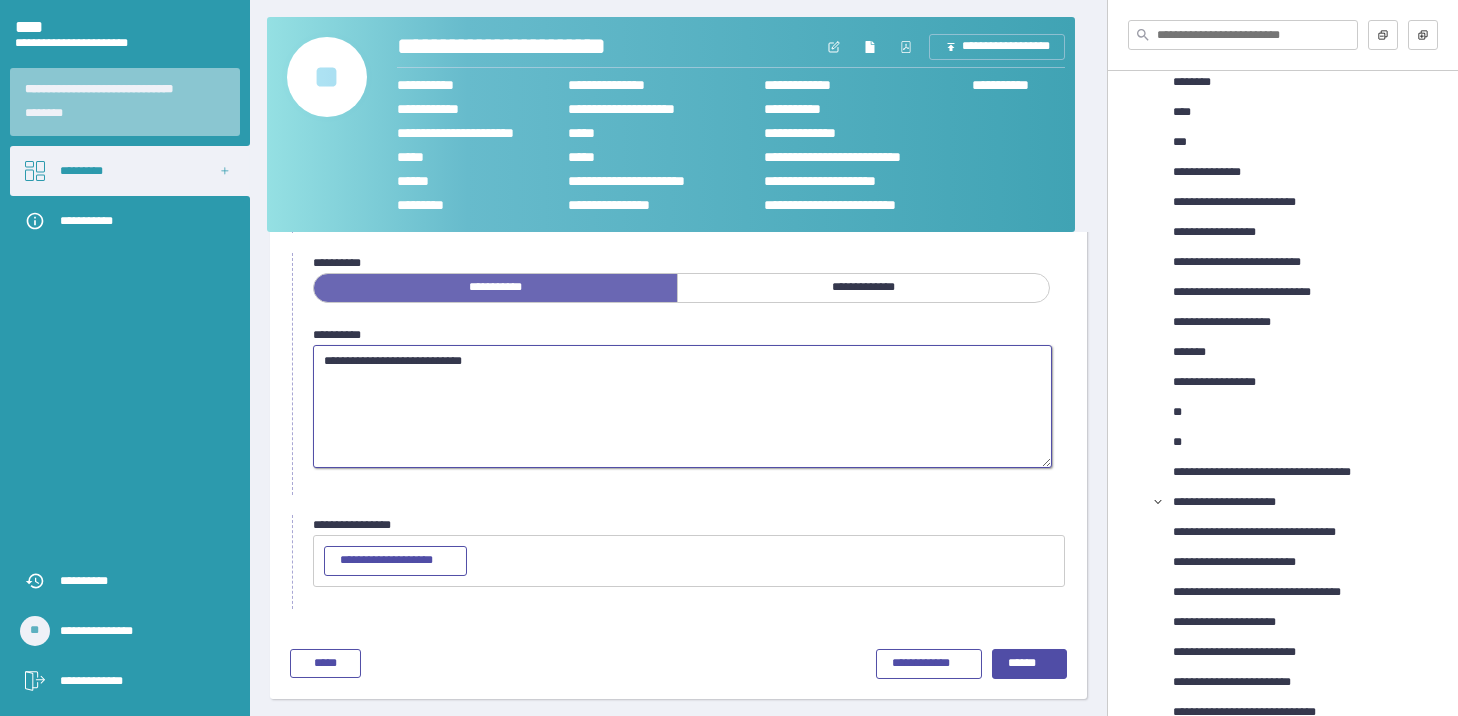 type on "**********" 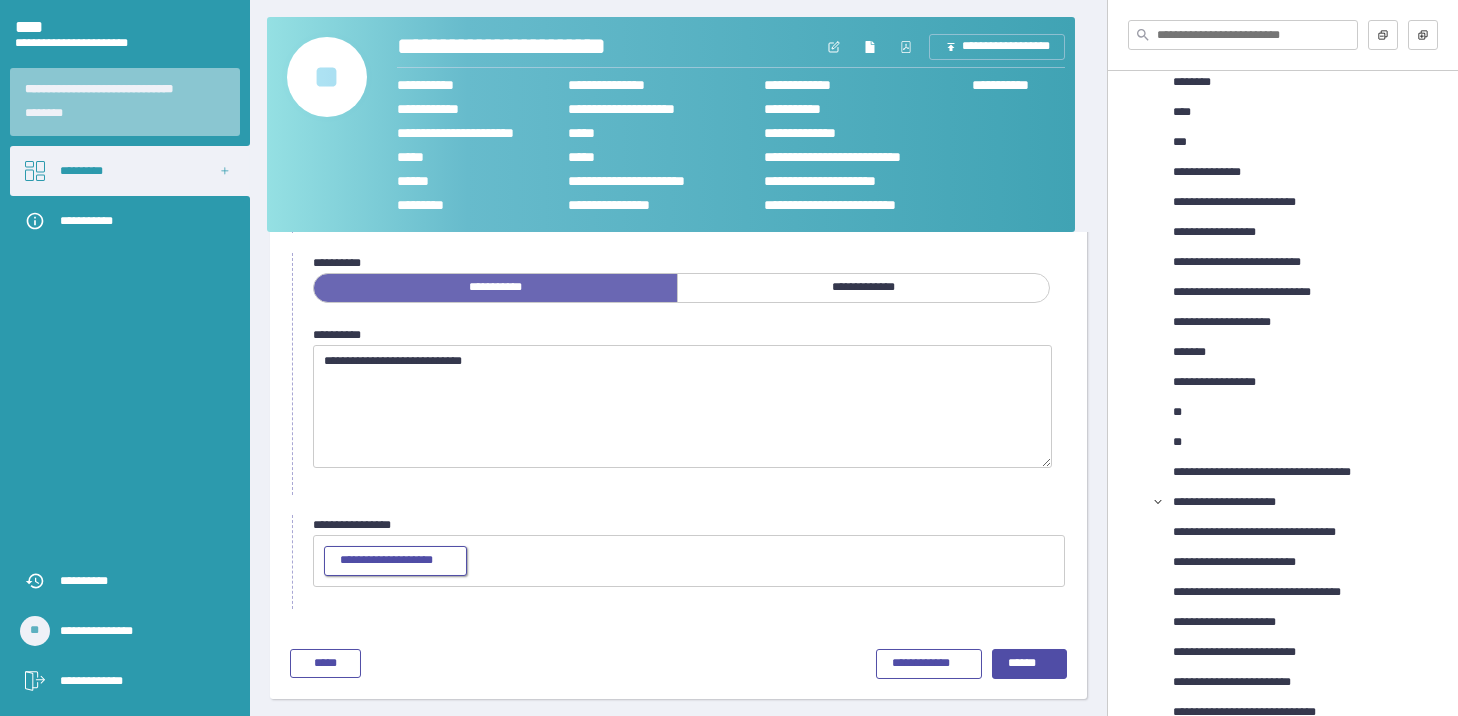 click on "**********" at bounding box center [395, 561] 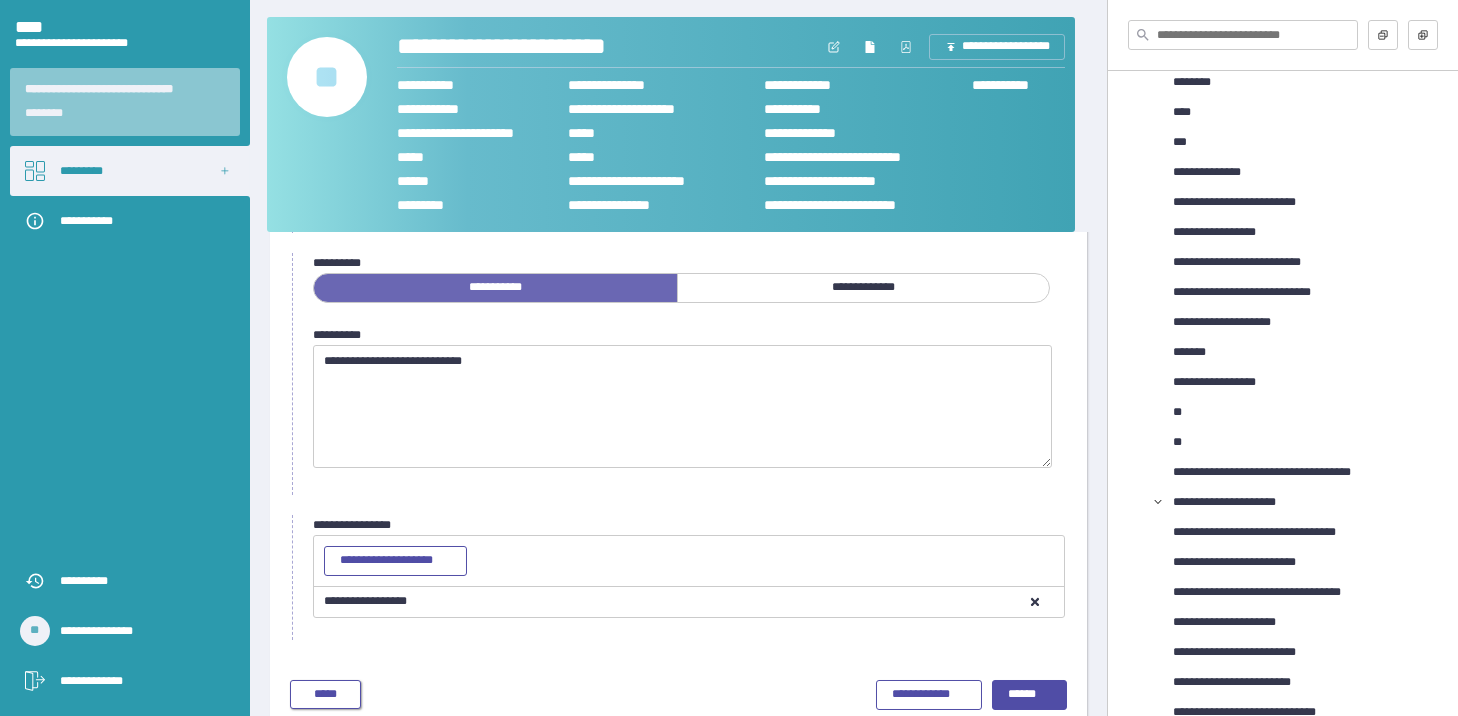 drag, startPoint x: 333, startPoint y: 690, endPoint x: 1015, endPoint y: 184, distance: 849.2114 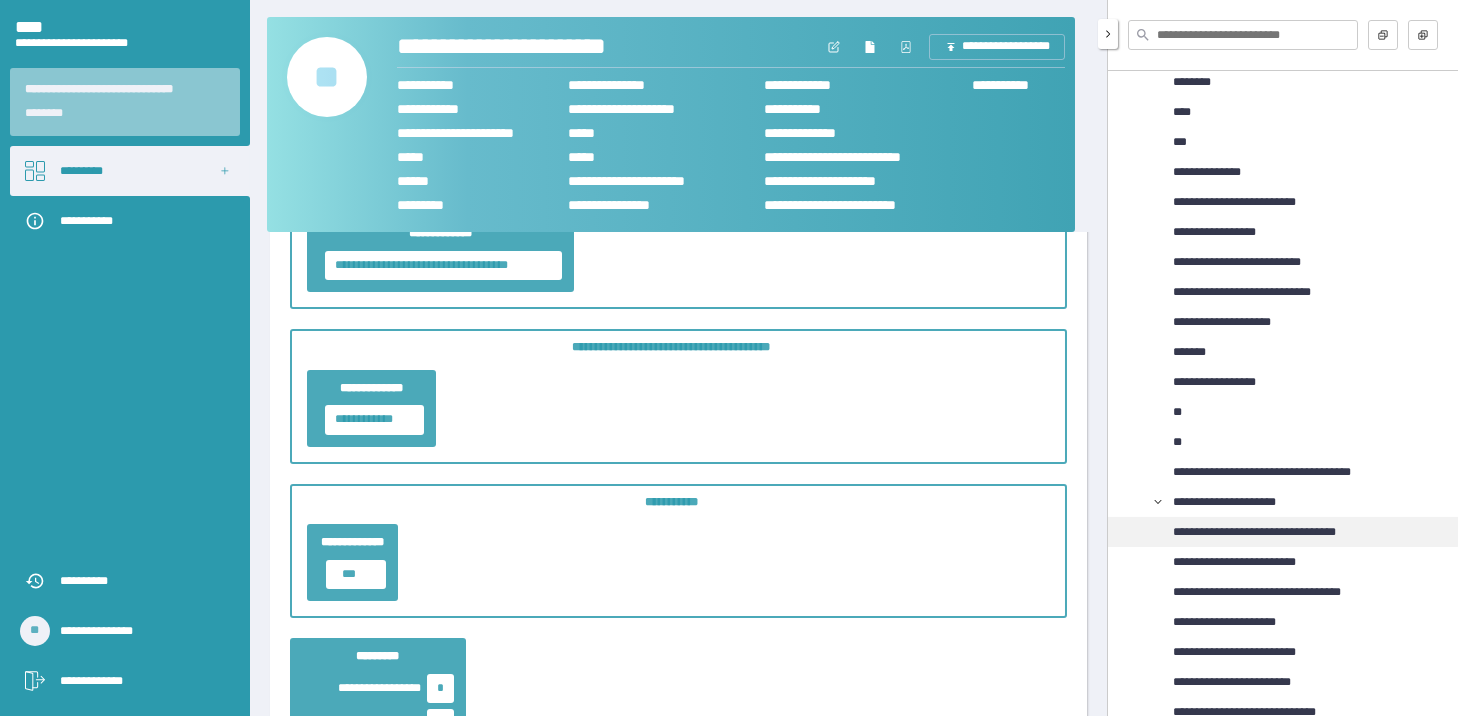 scroll, scrollTop: 267, scrollLeft: 0, axis: vertical 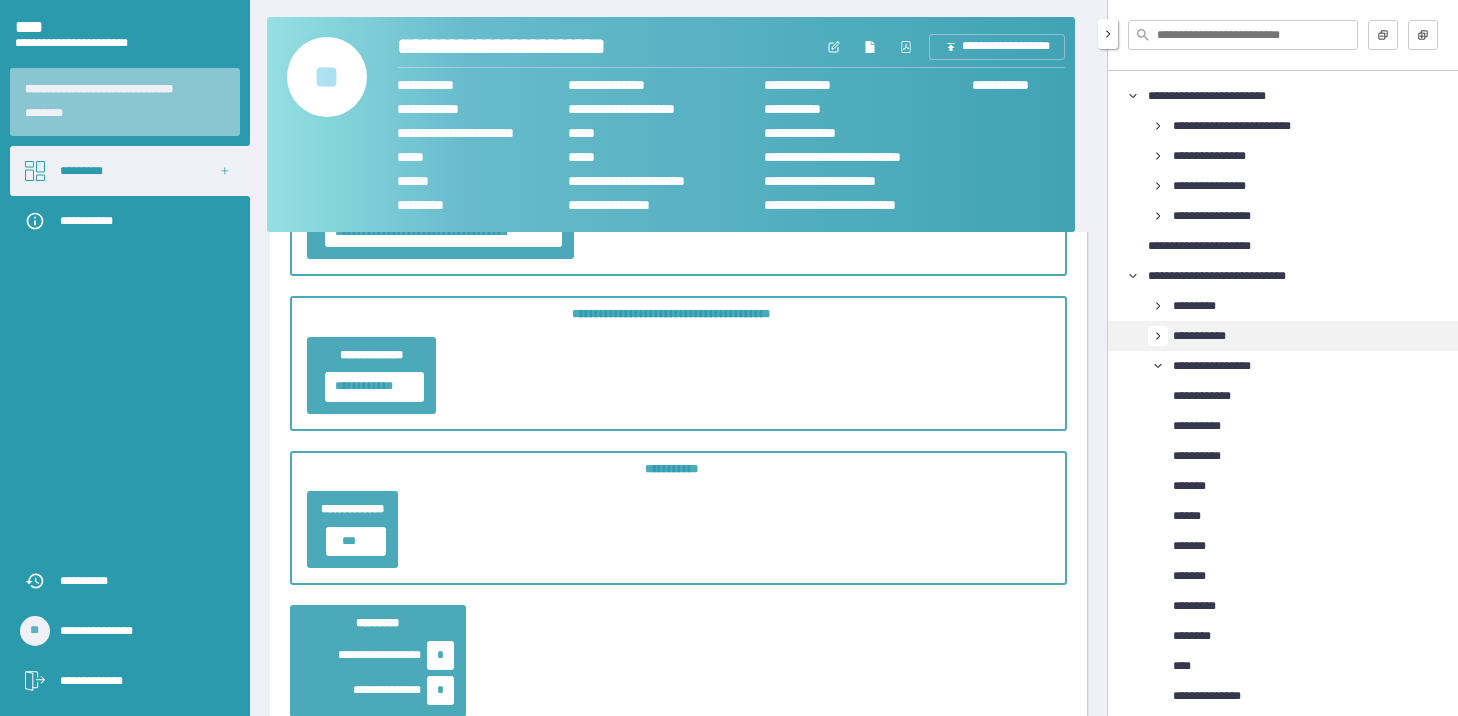 click 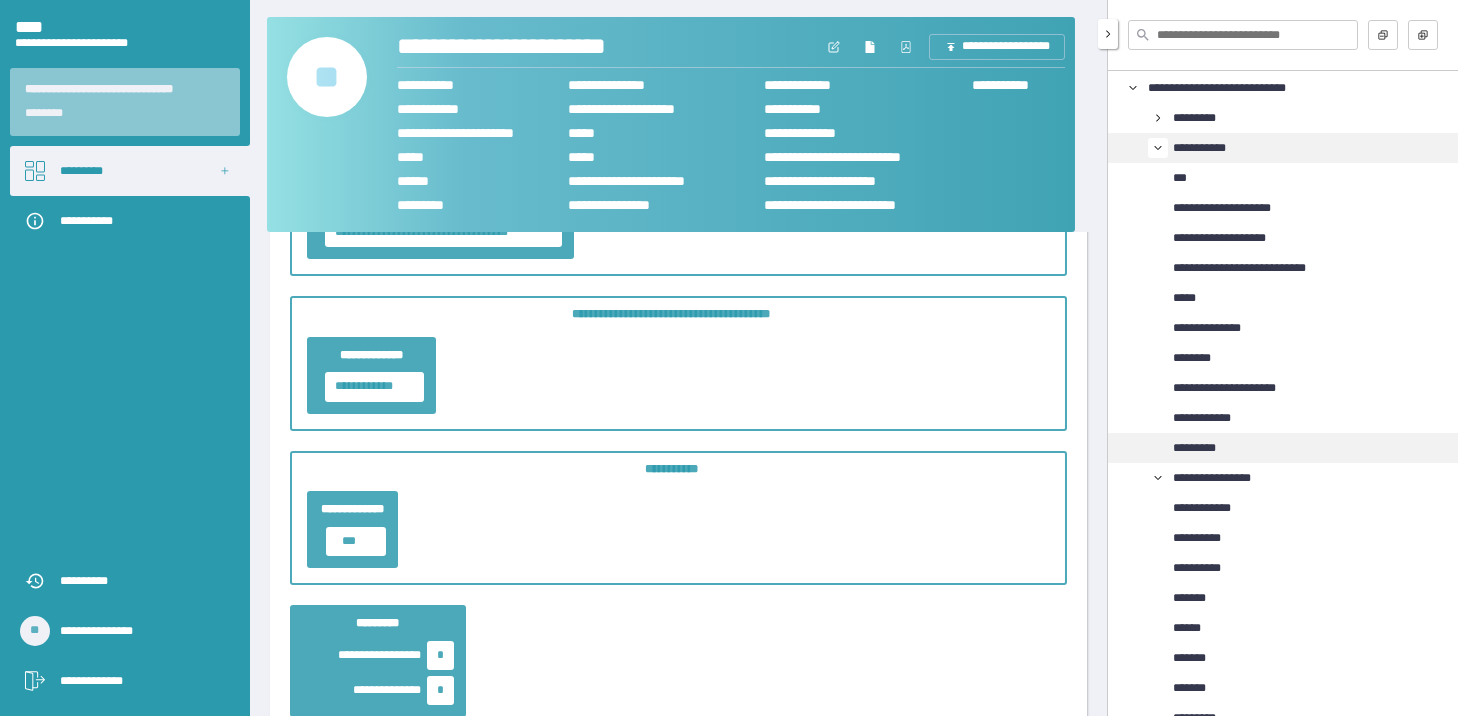 scroll, scrollTop: 200, scrollLeft: 0, axis: vertical 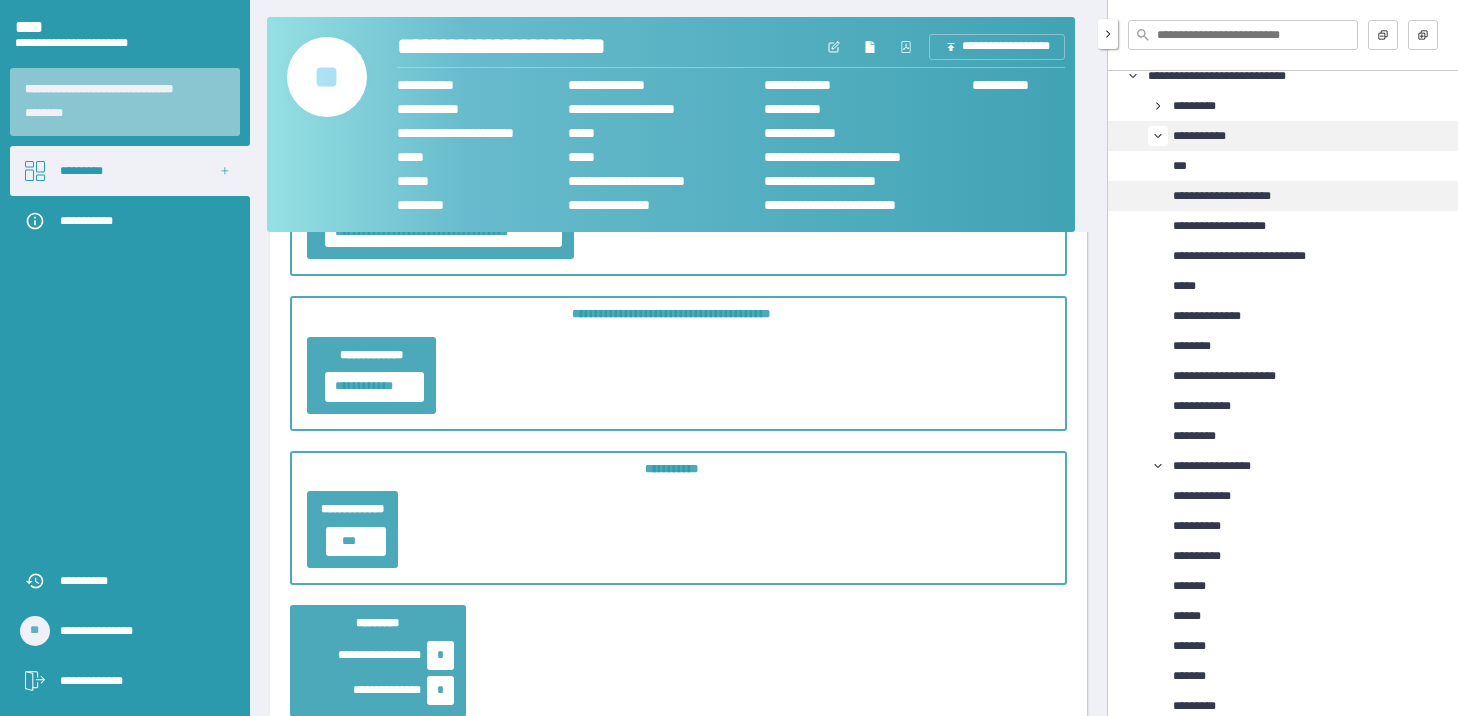 click on "**********" at bounding box center (1237, 196) 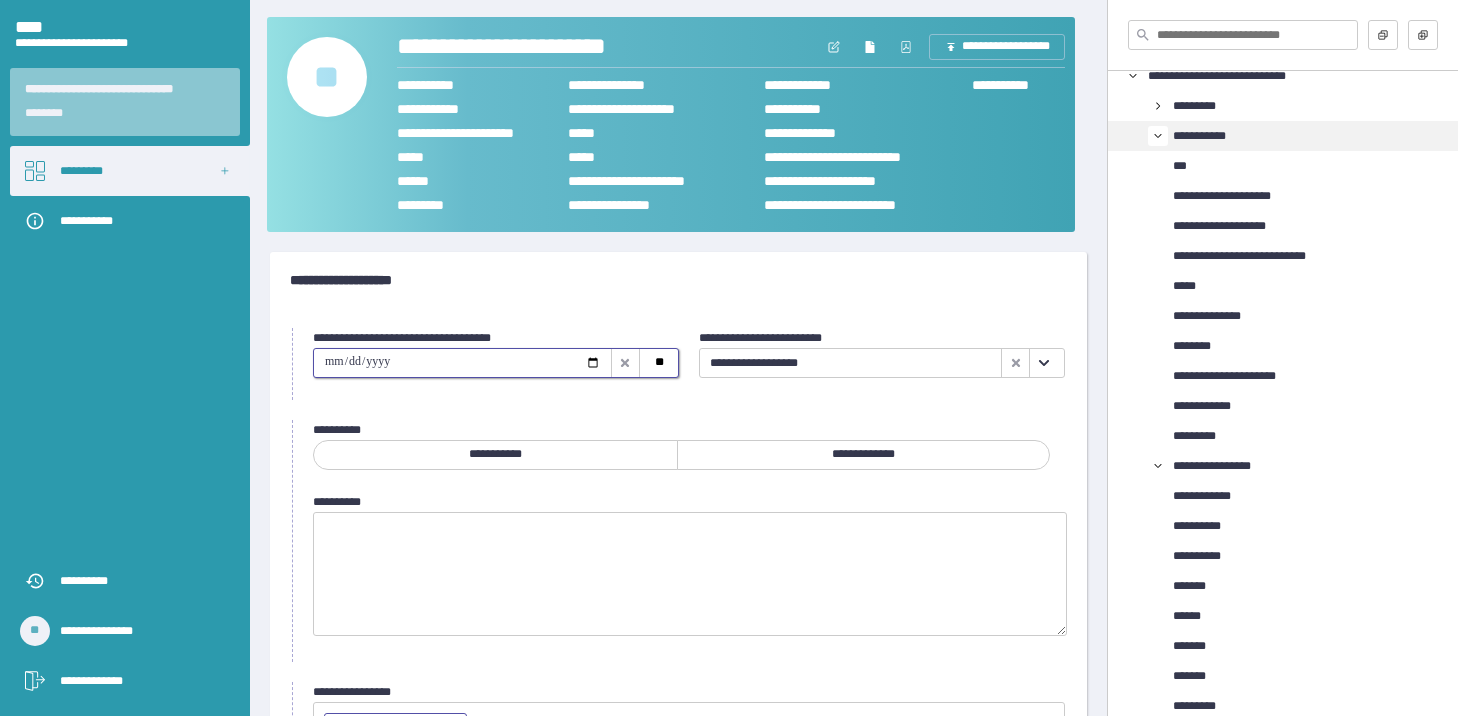click at bounding box center (462, 363) 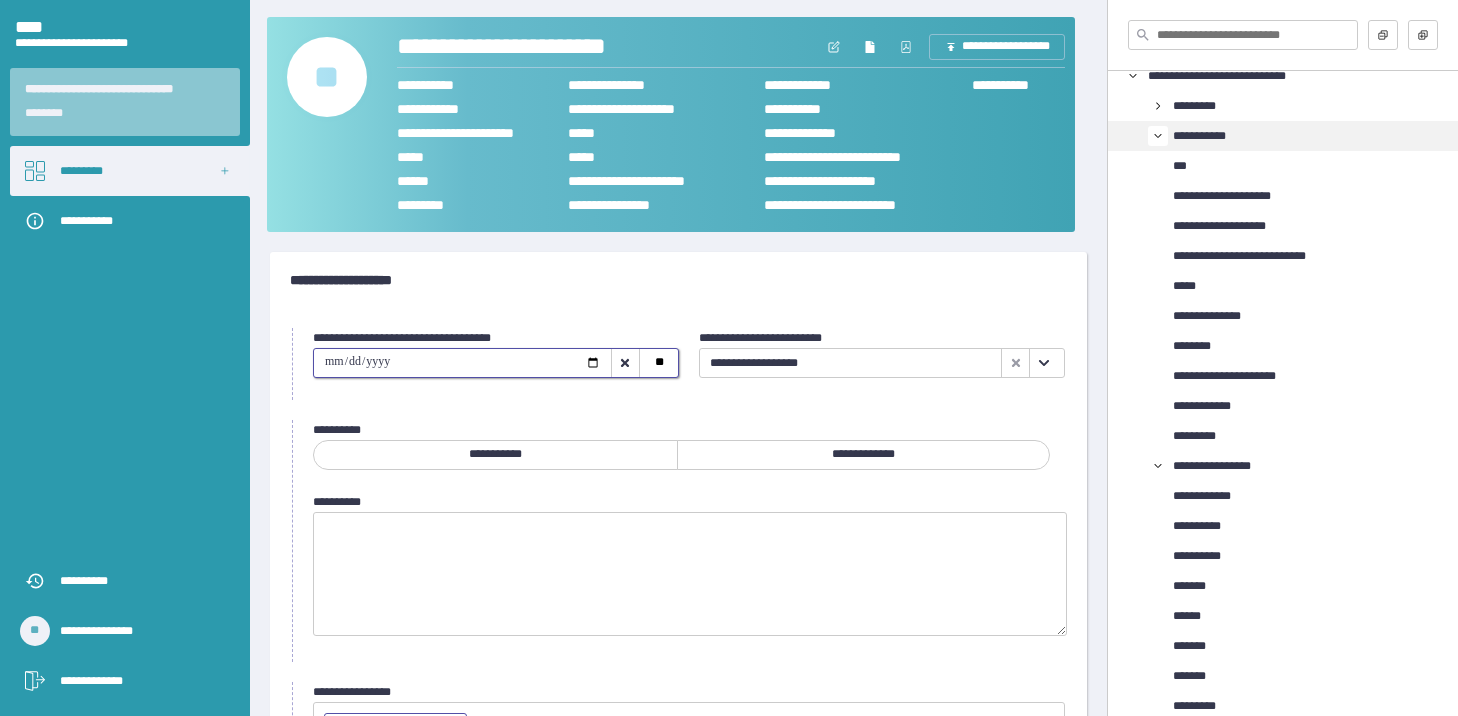 type on "**********" 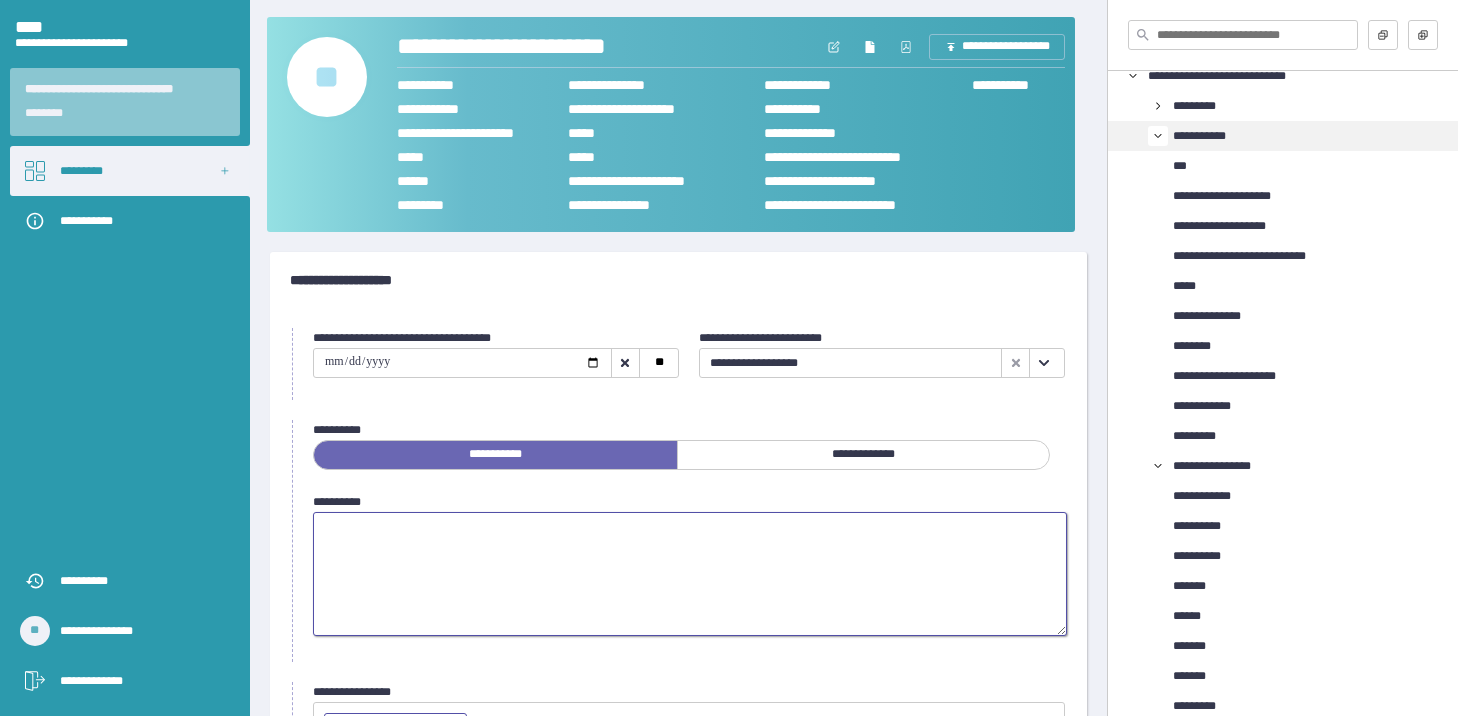 click at bounding box center [690, 574] 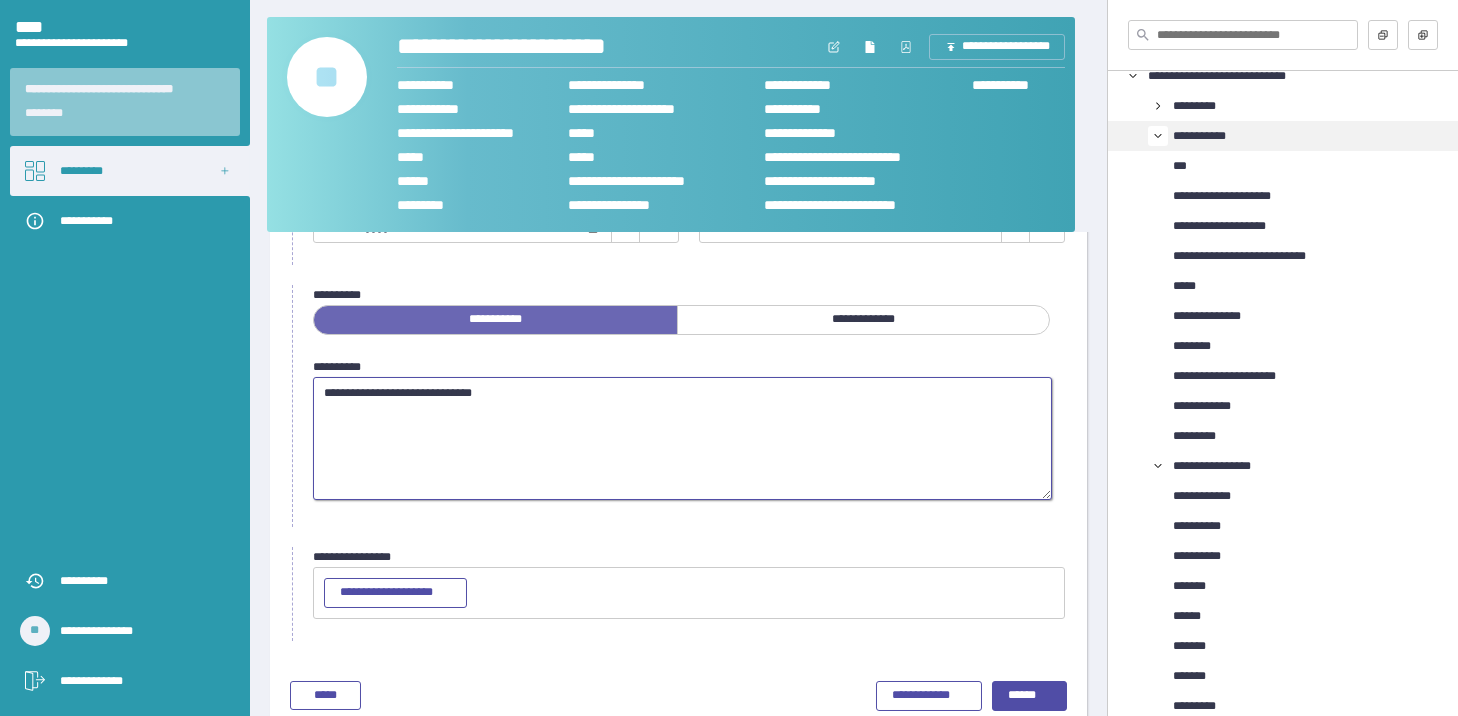 scroll, scrollTop: 167, scrollLeft: 0, axis: vertical 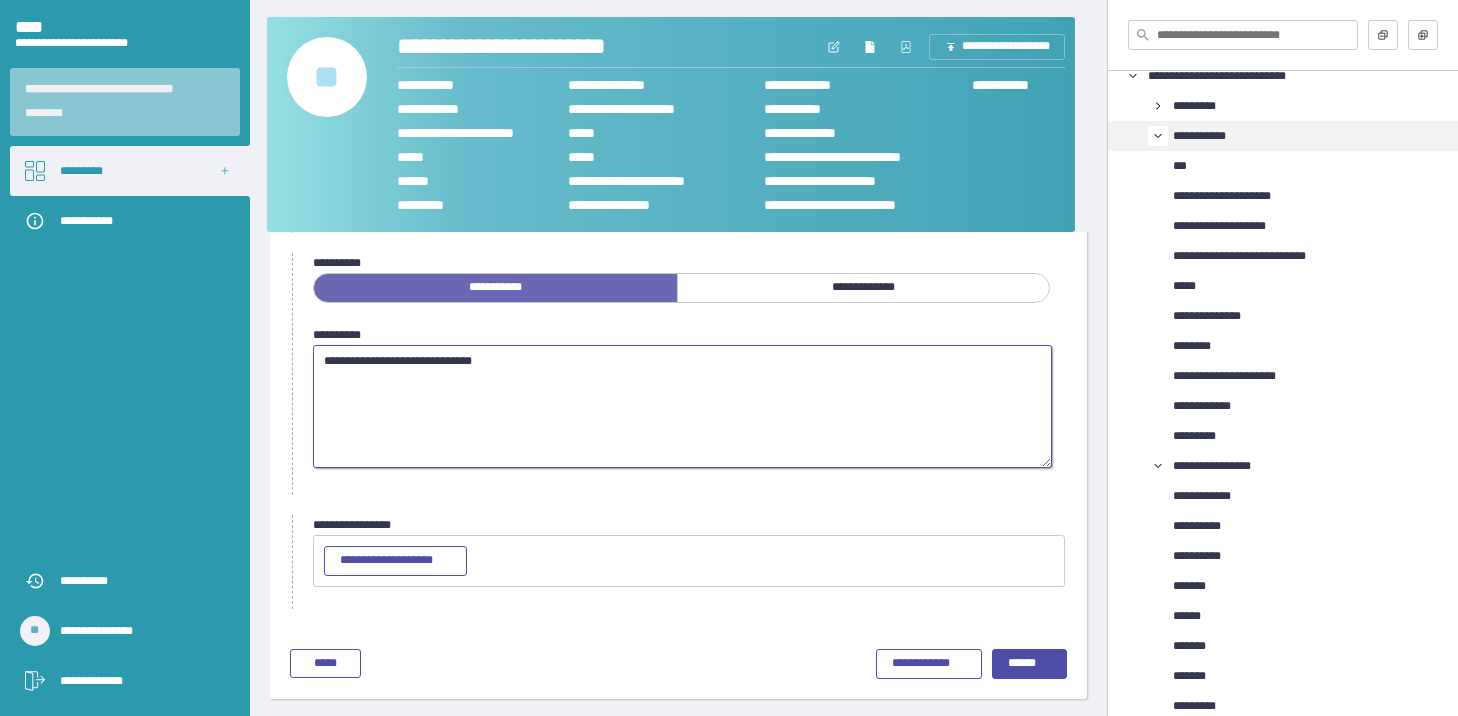 type on "**********" 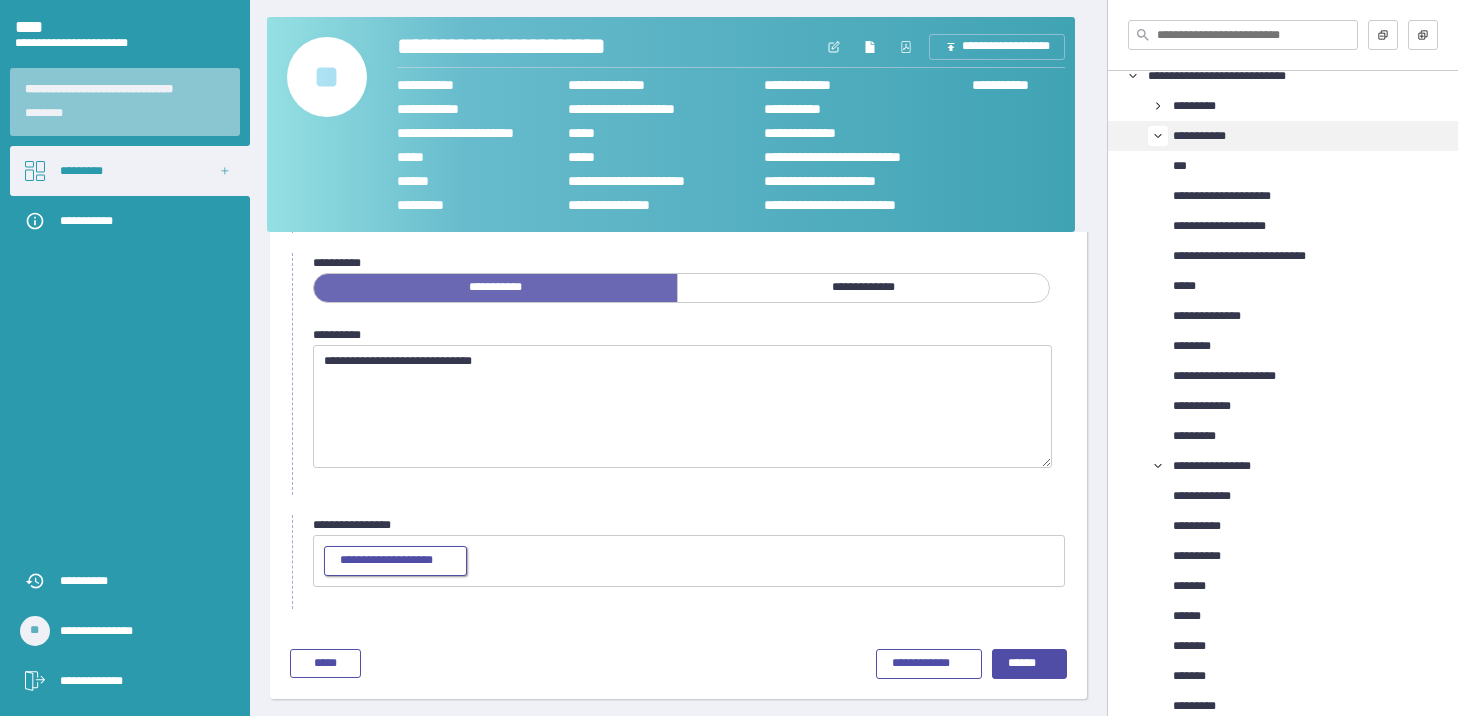 click on "**********" at bounding box center [395, 561] 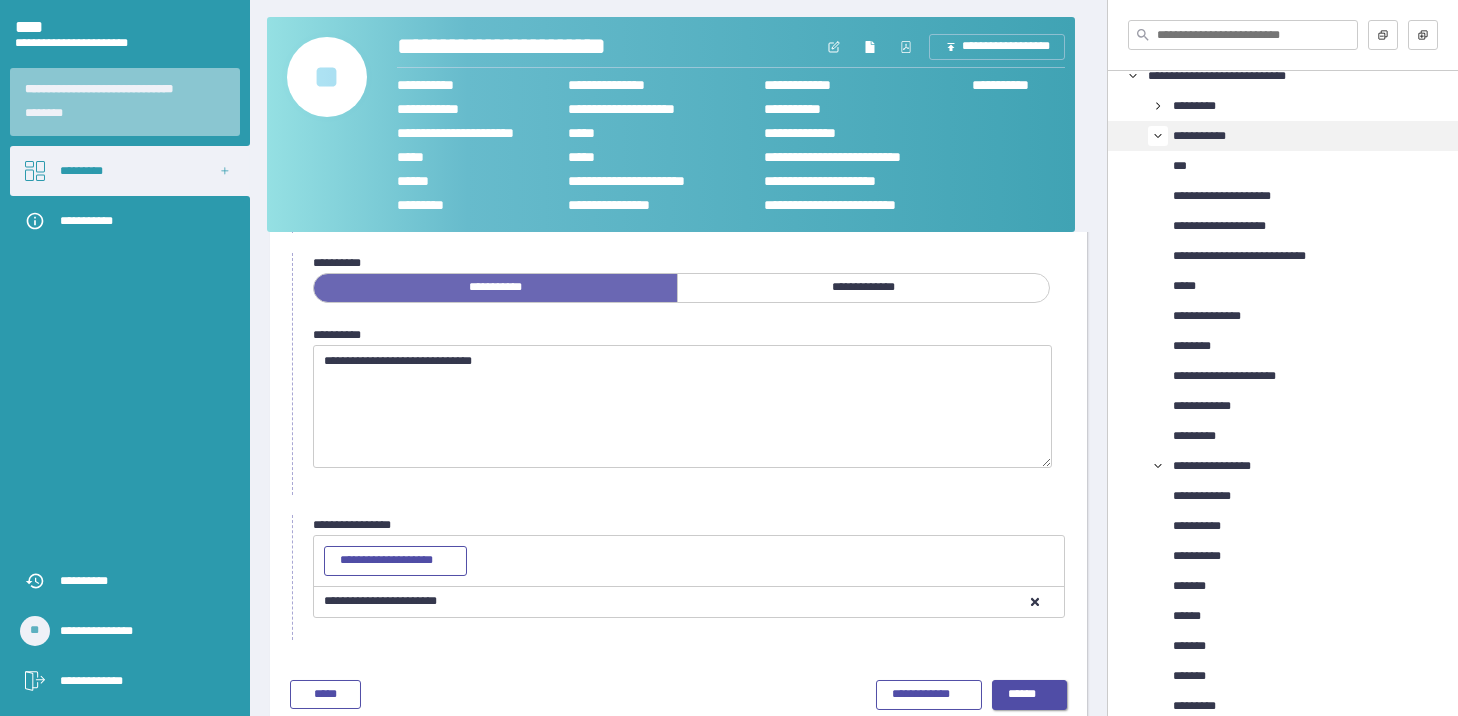 click on "******" at bounding box center (1029, 695) 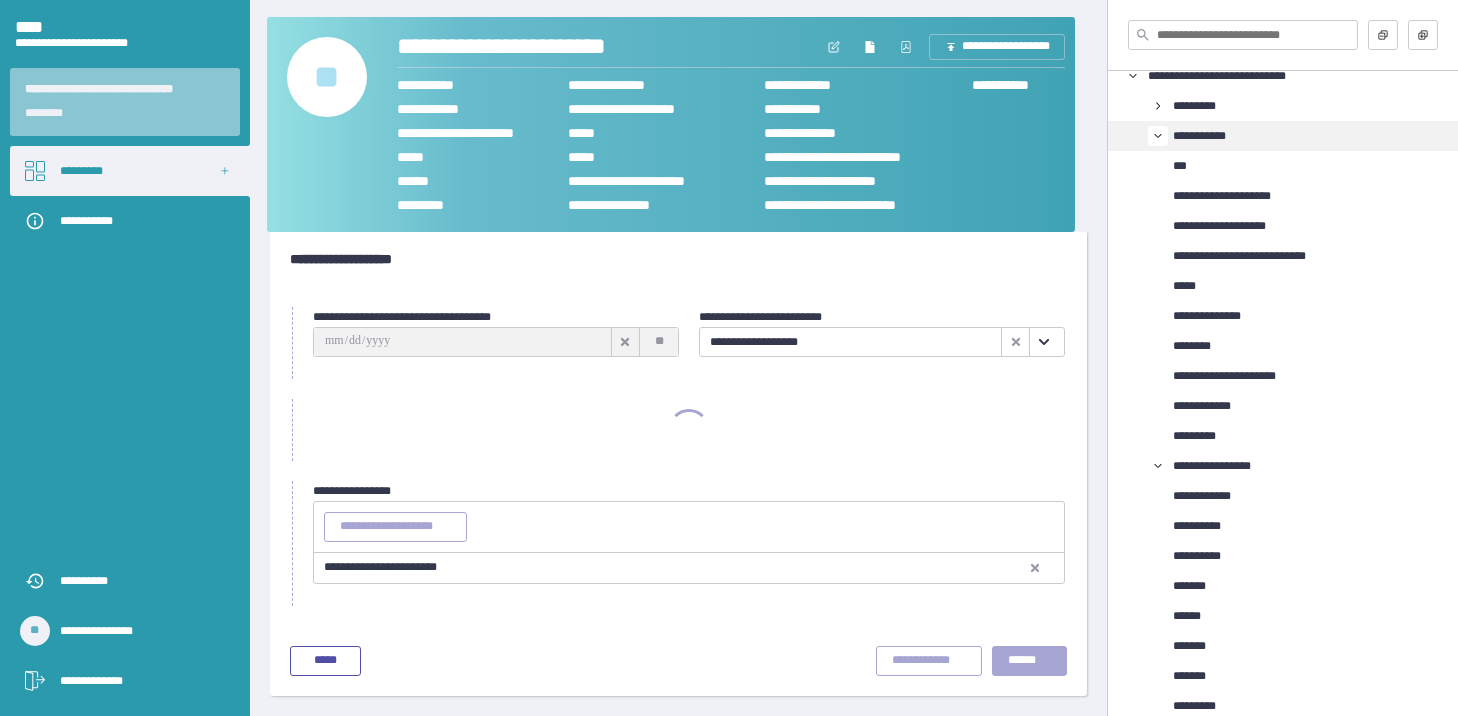scroll, scrollTop: 18, scrollLeft: 0, axis: vertical 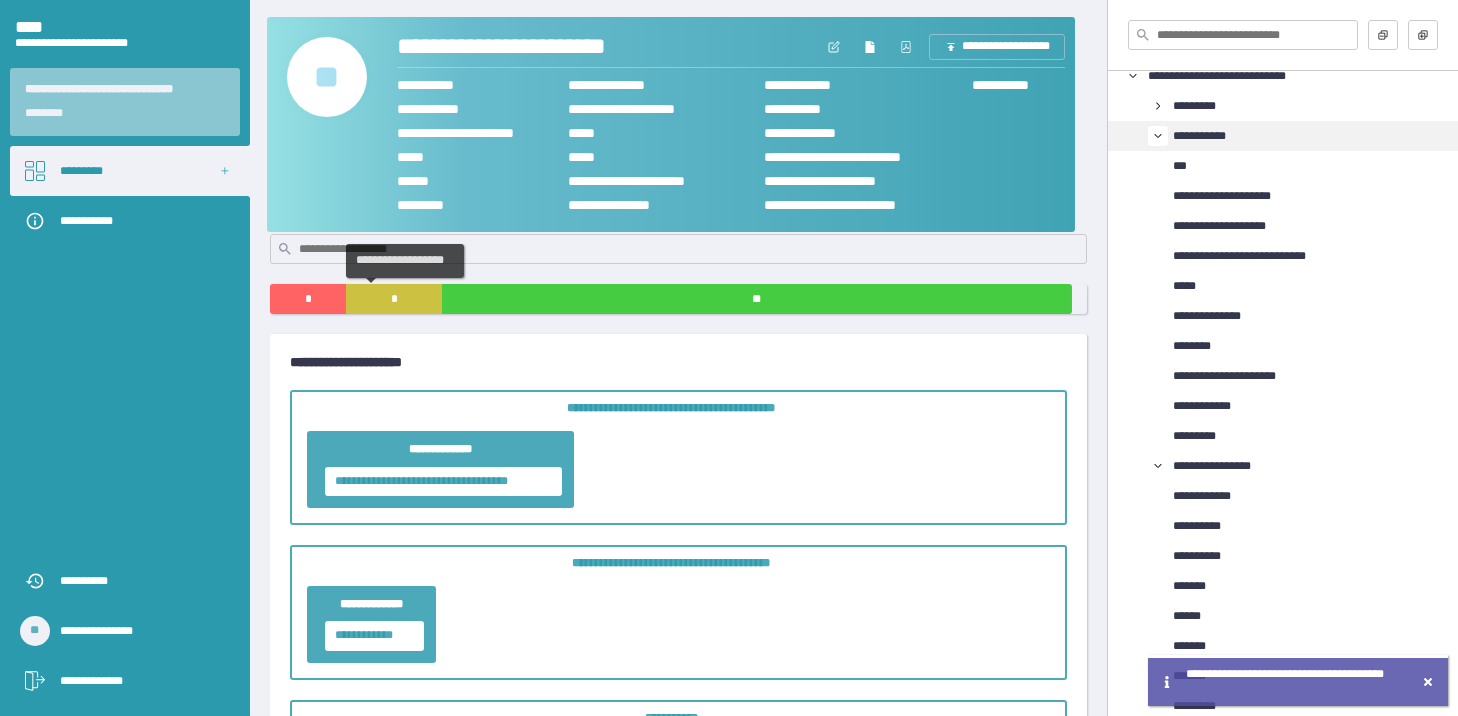 click on "*" at bounding box center [393, 299] 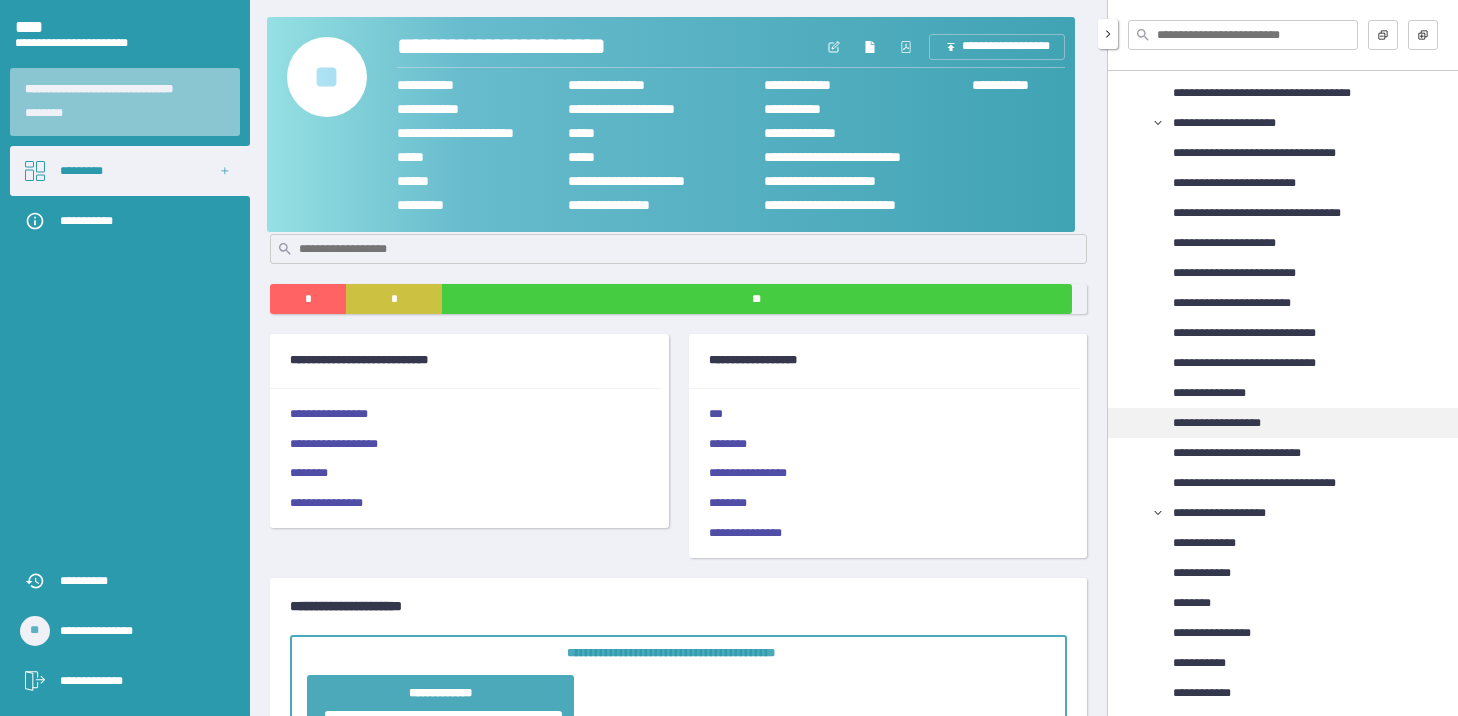 scroll, scrollTop: 2014, scrollLeft: 0, axis: vertical 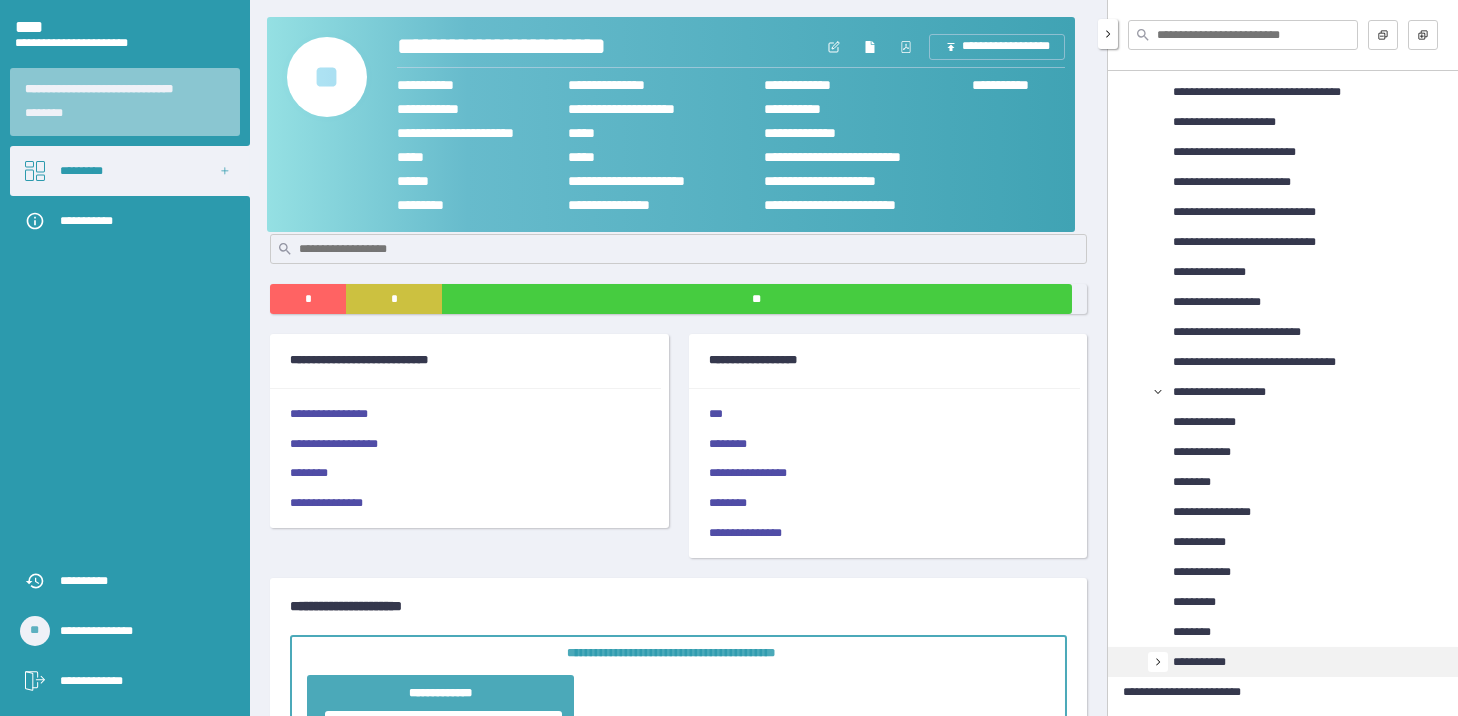 click at bounding box center [1158, 662] 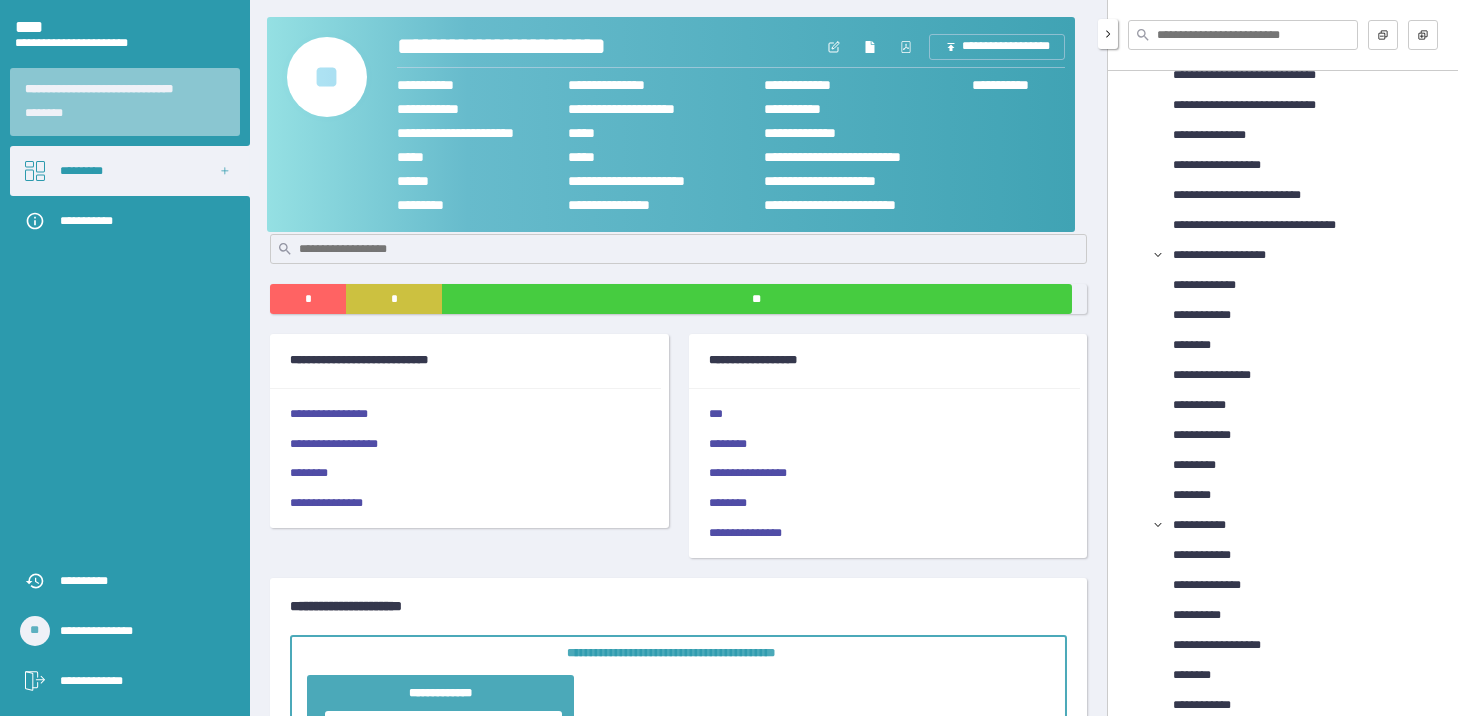scroll, scrollTop: 2464, scrollLeft: 0, axis: vertical 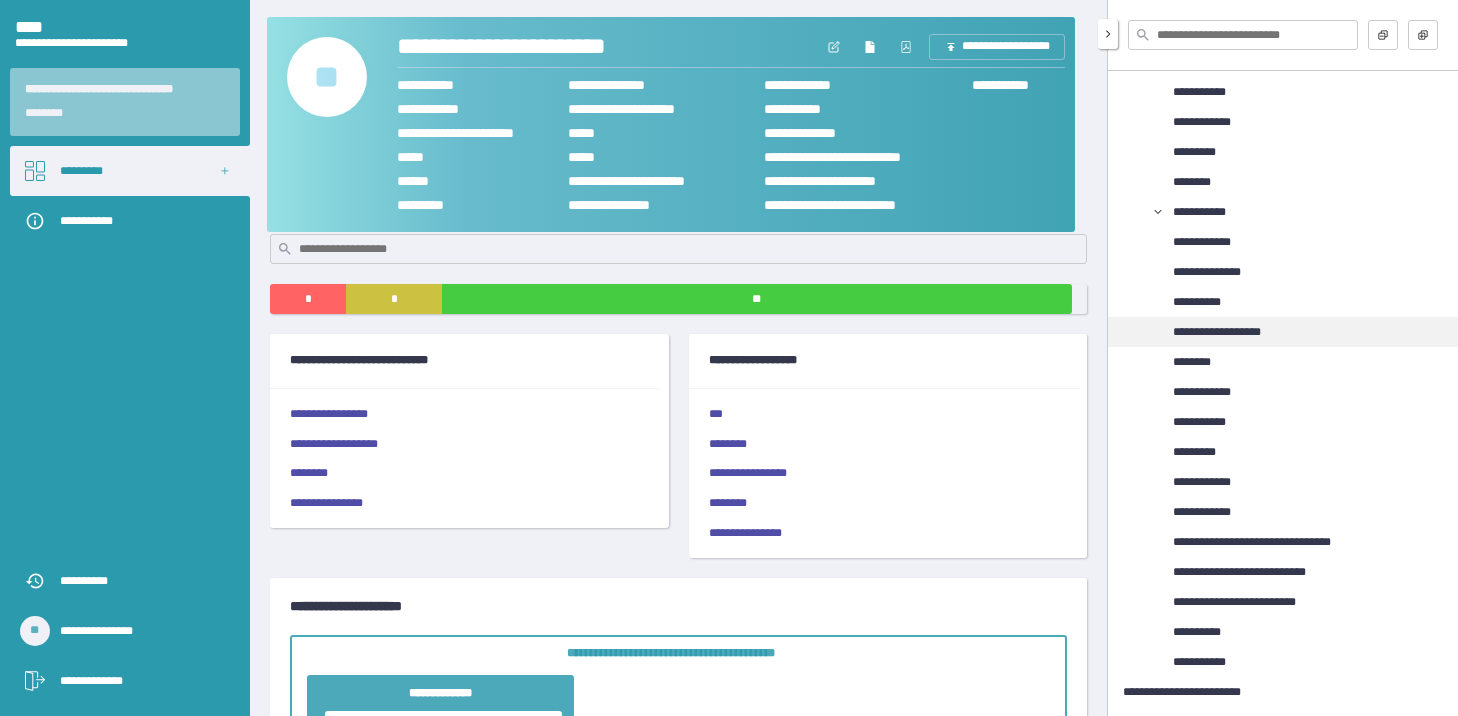 click on "**********" at bounding box center [1230, 332] 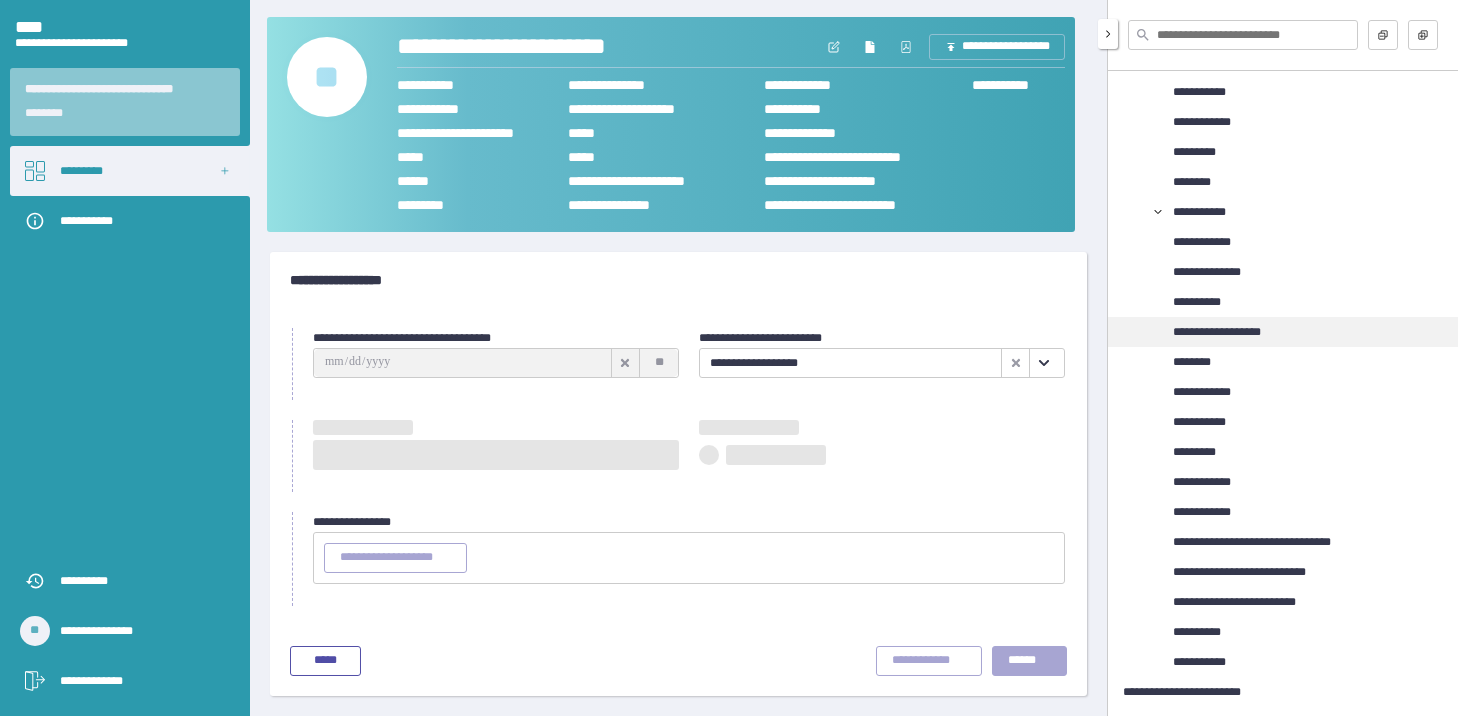 scroll, scrollTop: 0, scrollLeft: 0, axis: both 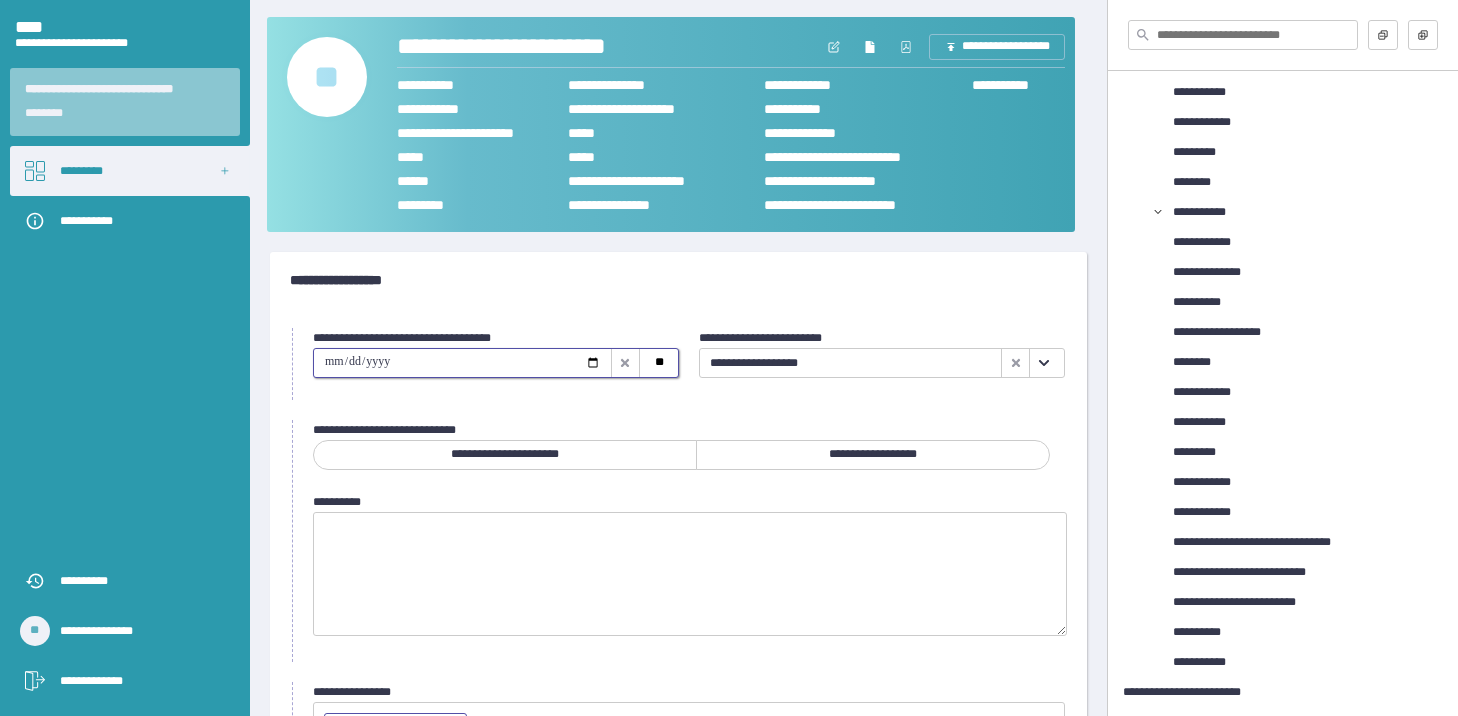 click at bounding box center [462, 363] 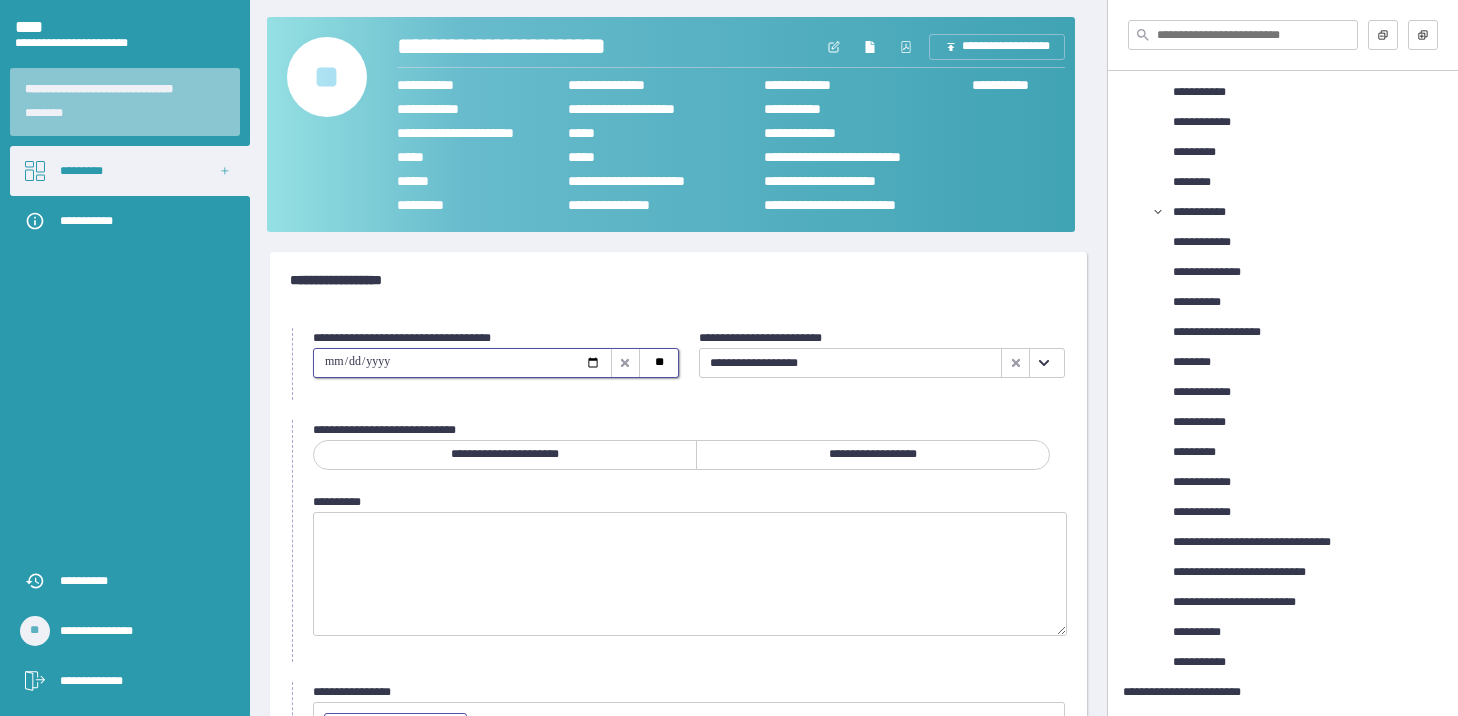 click at bounding box center [462, 363] 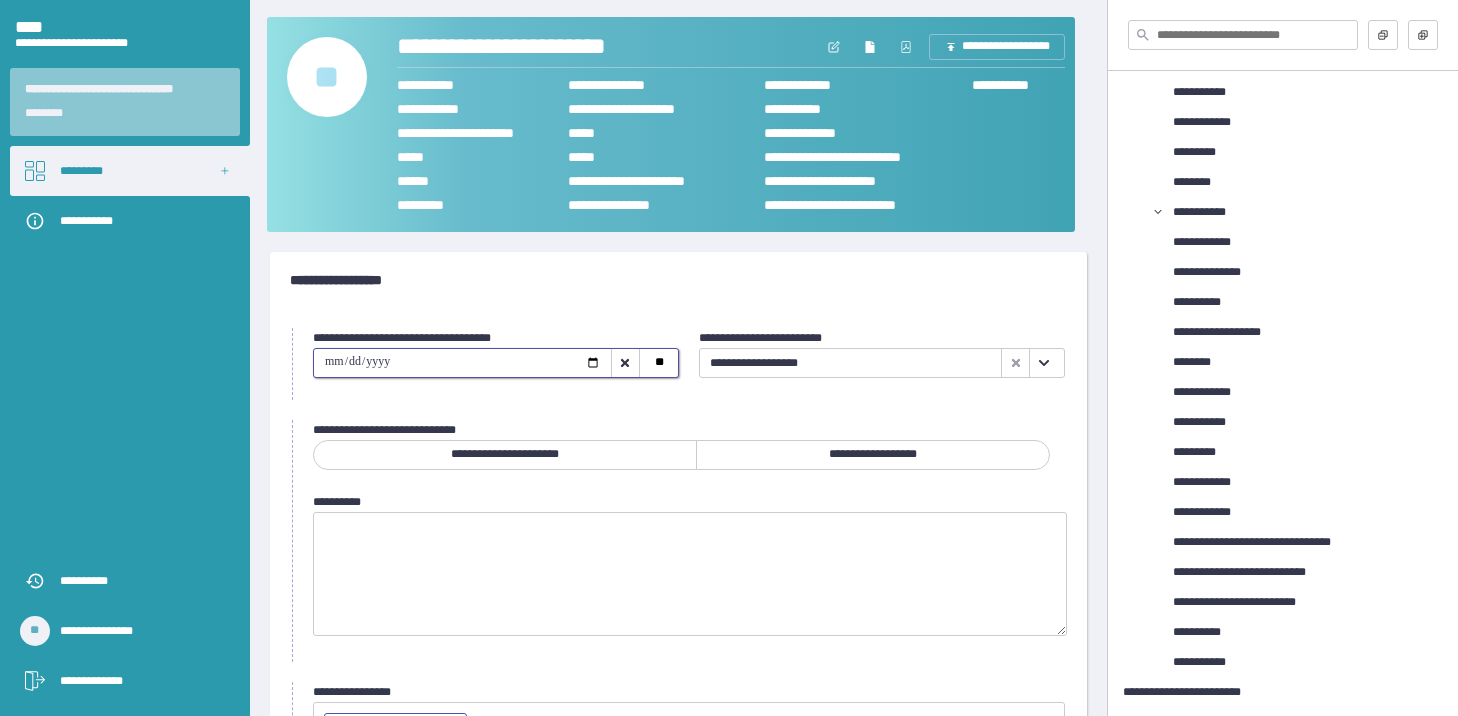 type on "**********" 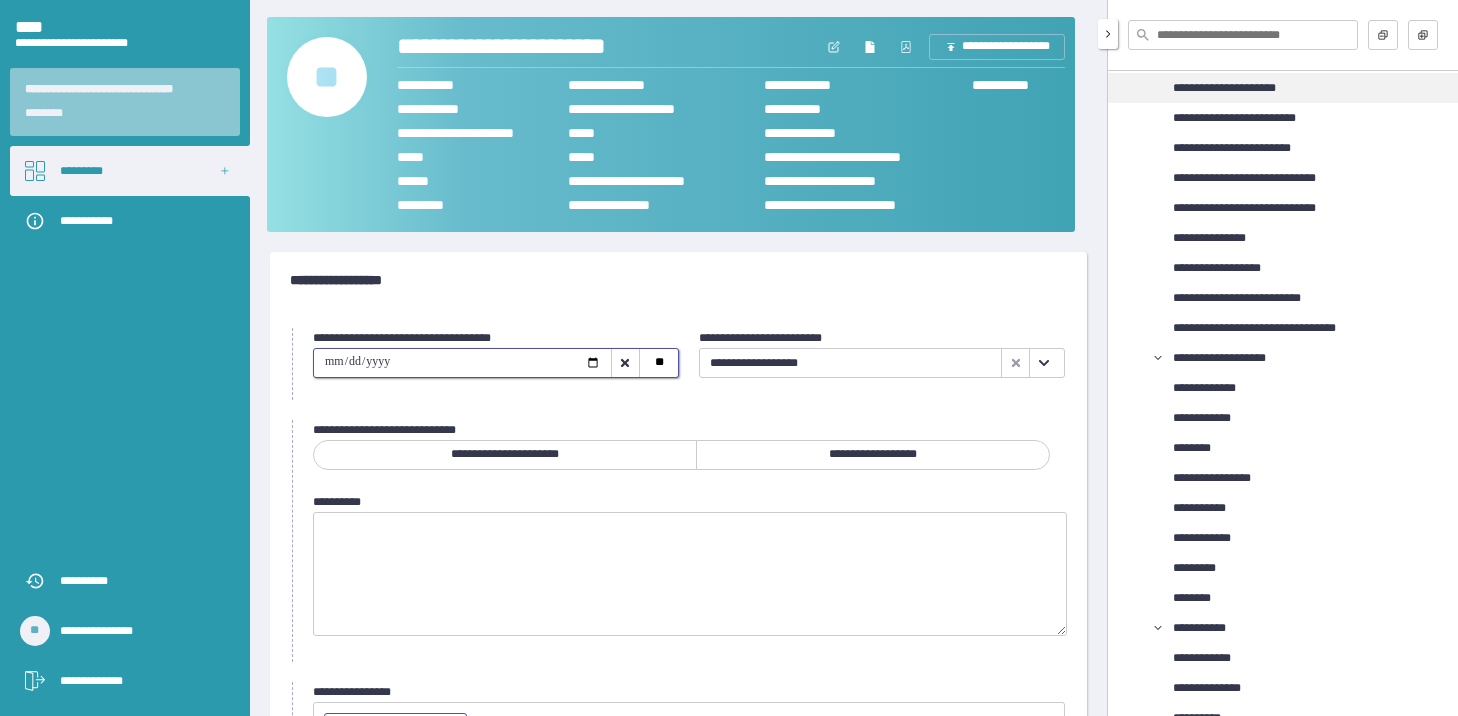 scroll, scrollTop: 2064, scrollLeft: 0, axis: vertical 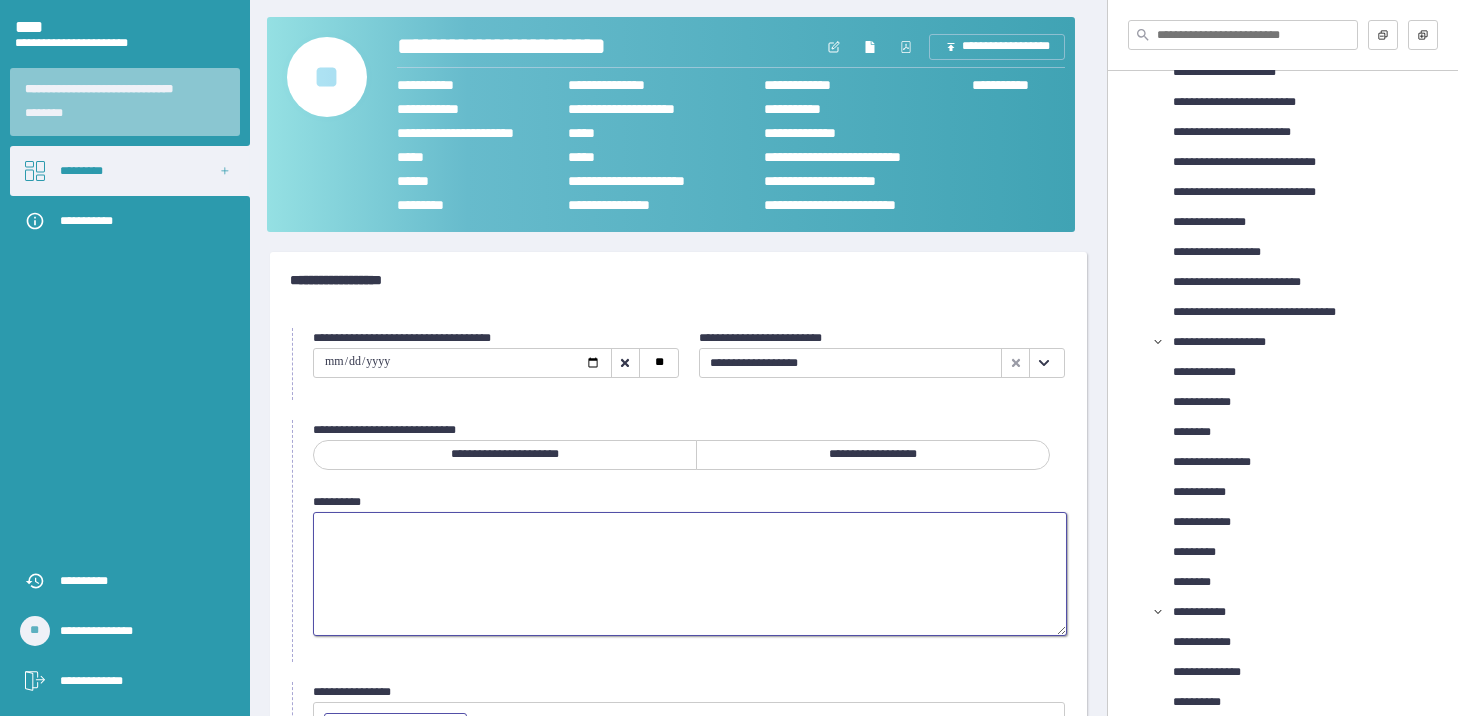 click at bounding box center [690, 574] 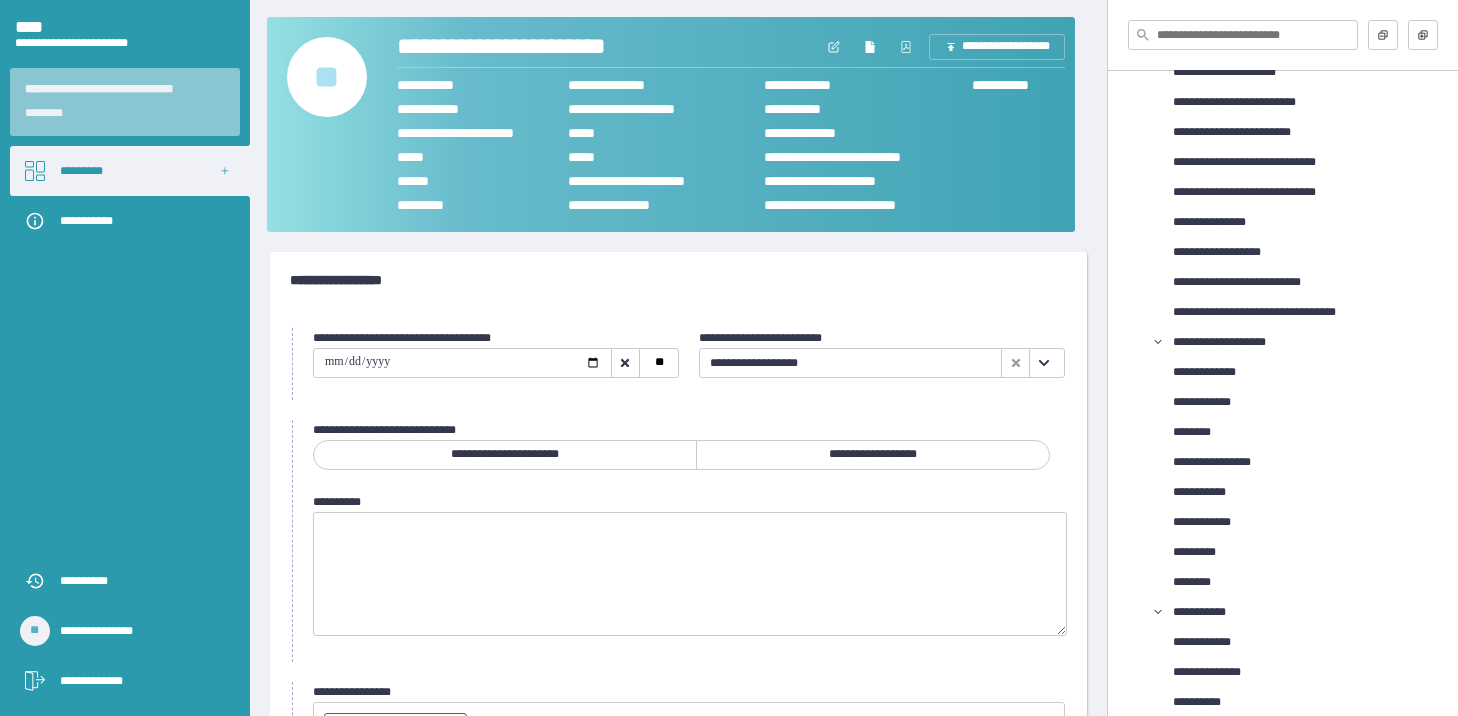 drag, startPoint x: 924, startPoint y: 451, endPoint x: 905, endPoint y: 459, distance: 20.615528 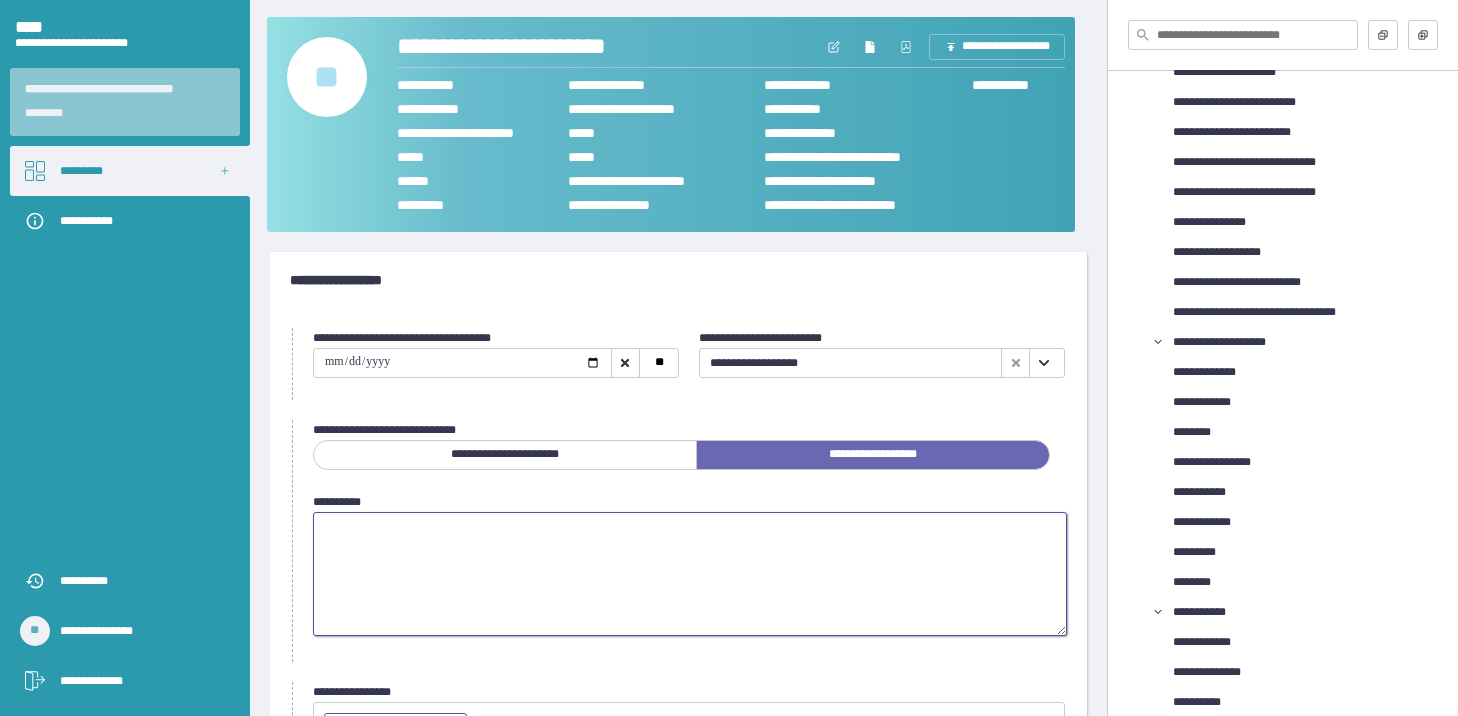 drag, startPoint x: 477, startPoint y: 584, endPoint x: 470, endPoint y: 570, distance: 15.652476 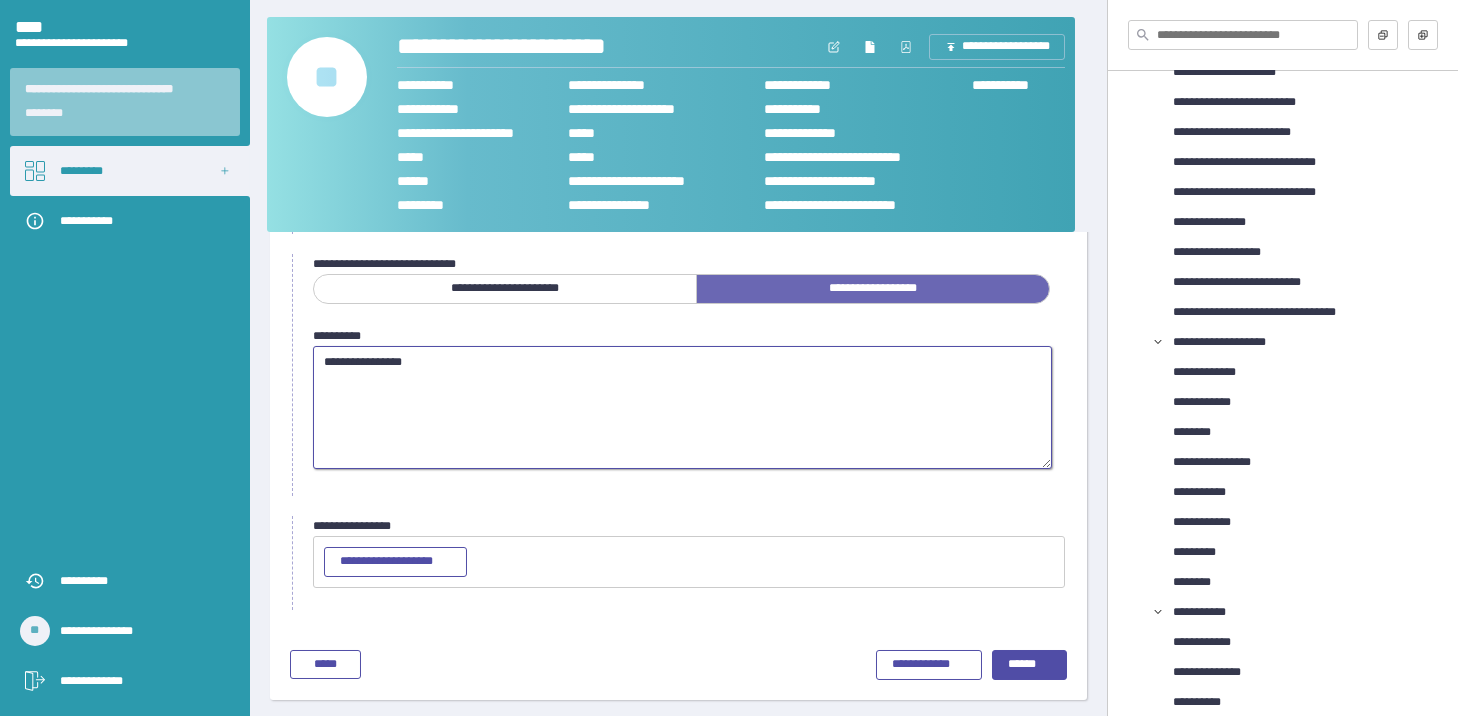 scroll, scrollTop: 167, scrollLeft: 0, axis: vertical 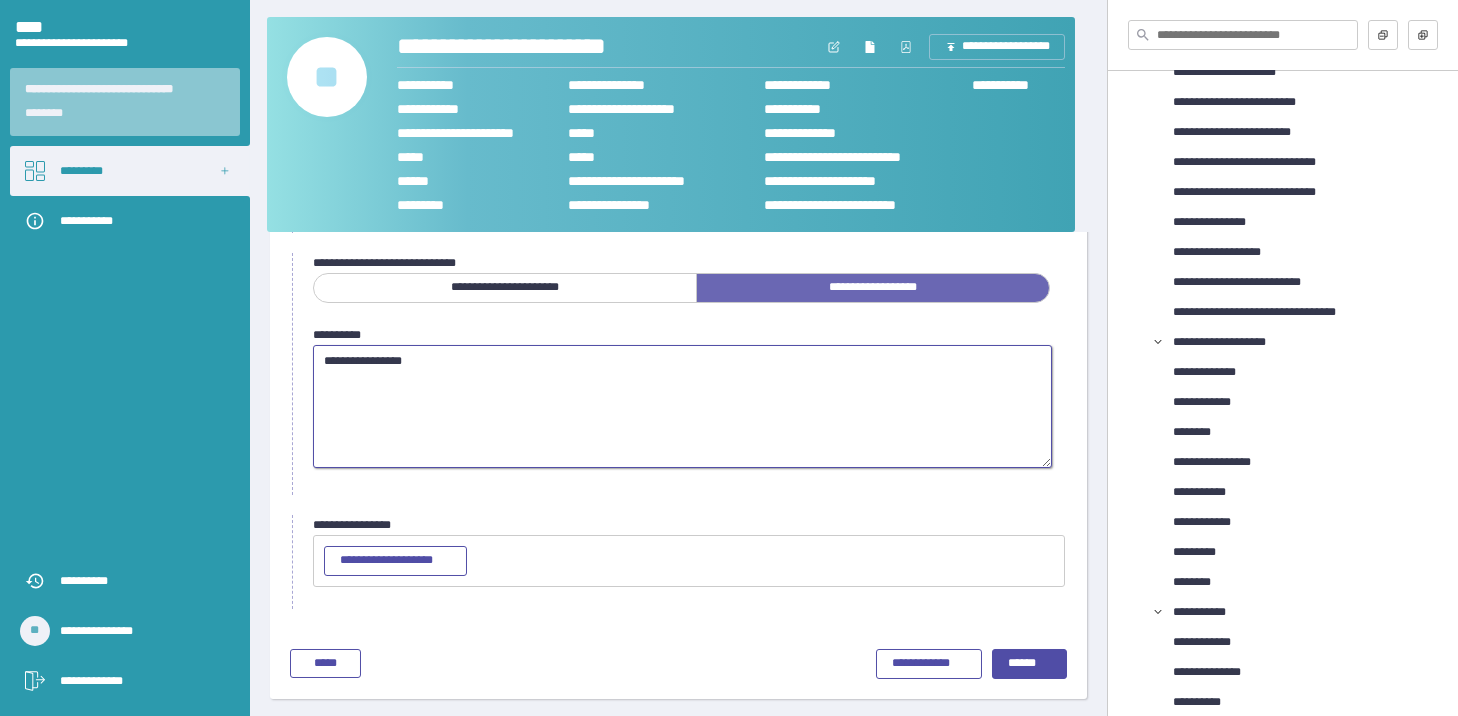 type on "**********" 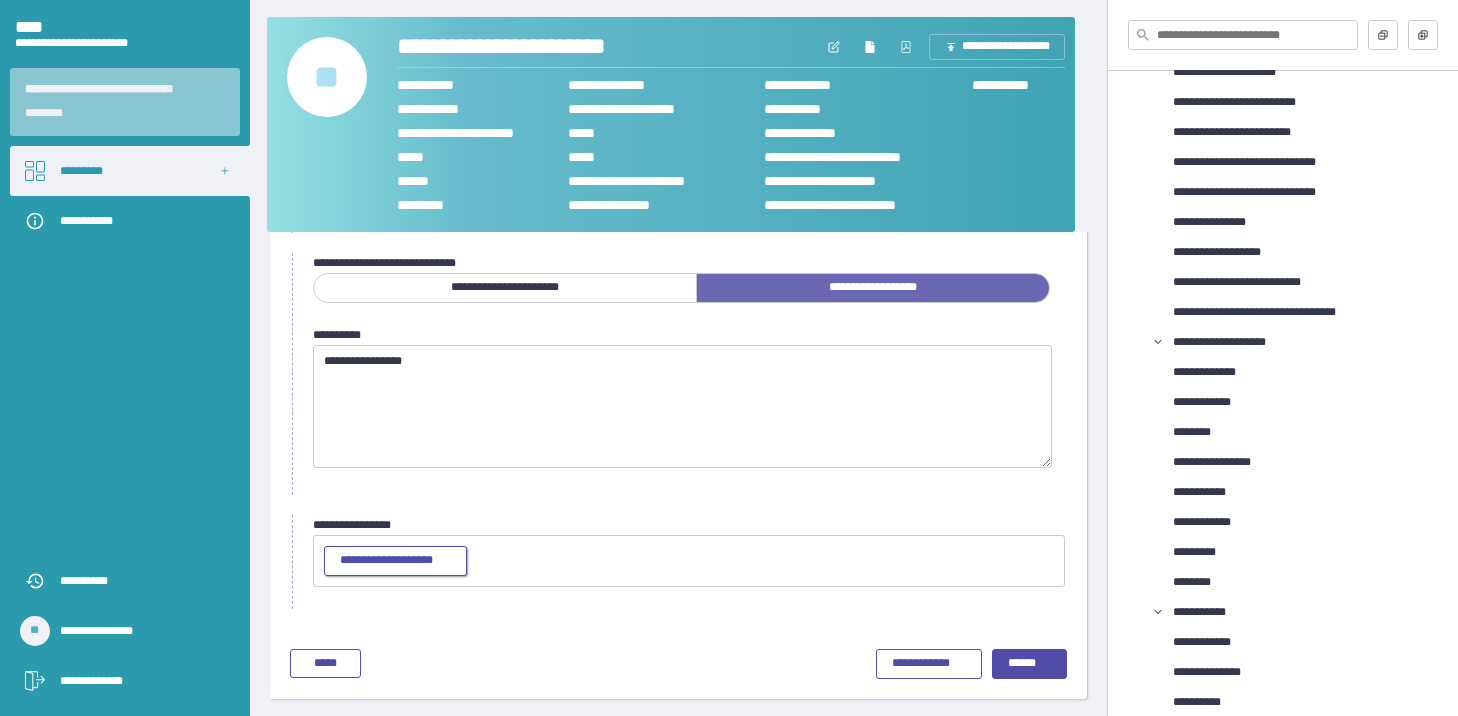 click on "**********" at bounding box center (395, 561) 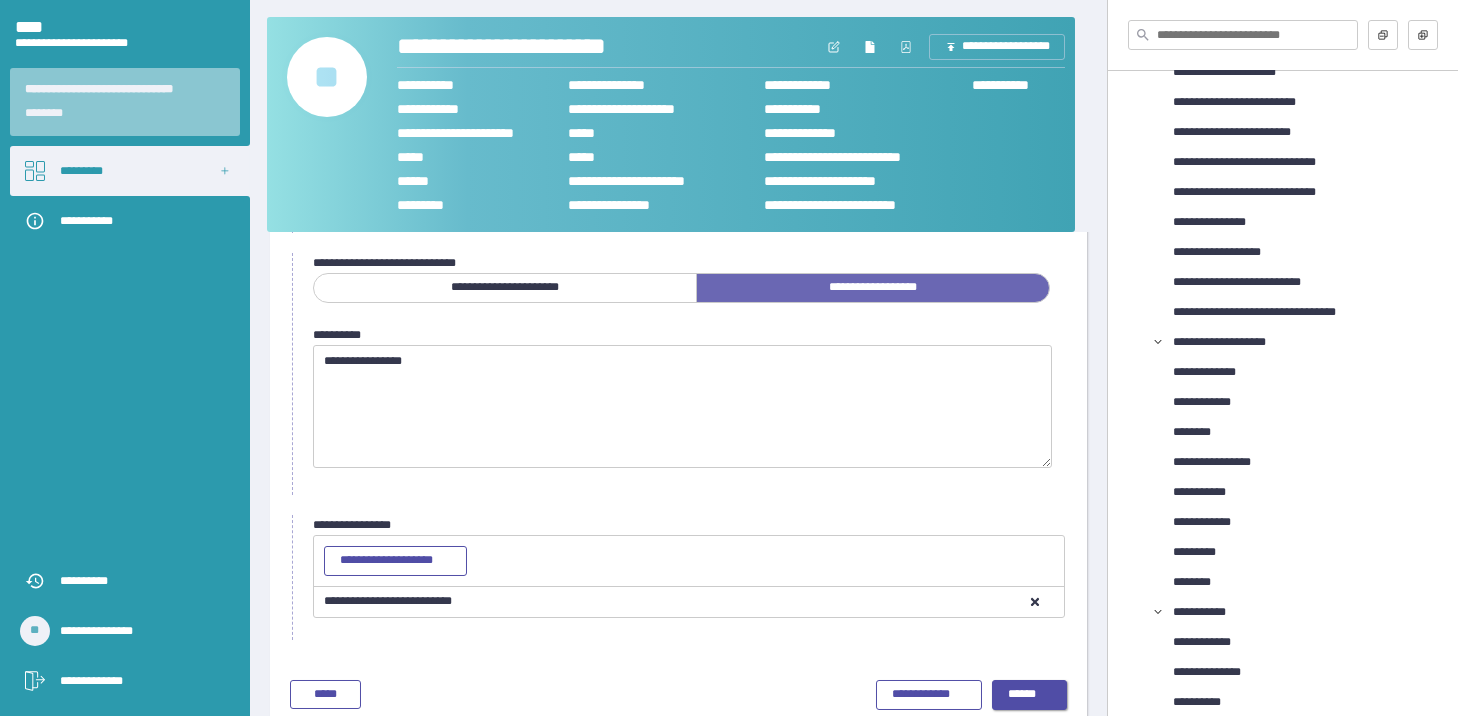 drag, startPoint x: 1016, startPoint y: 692, endPoint x: 1023, endPoint y: 684, distance: 10.630146 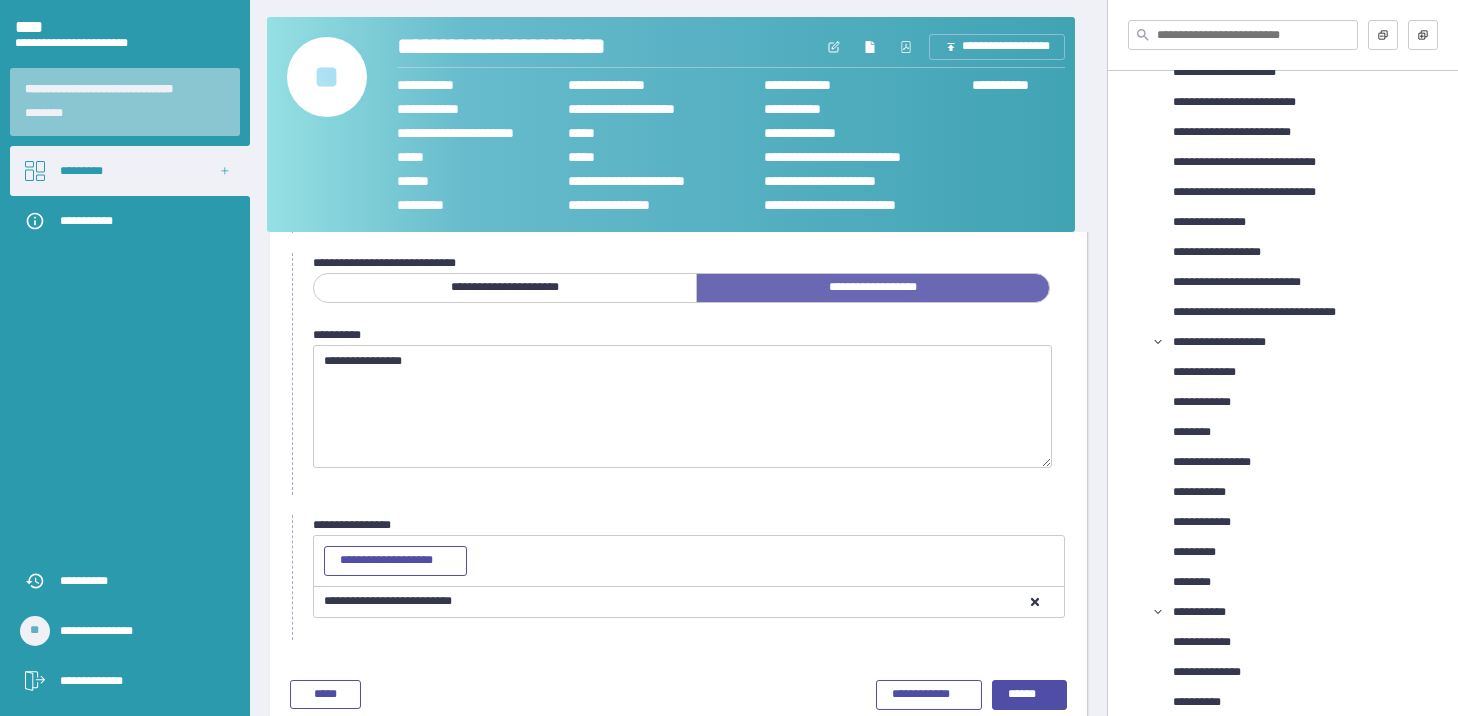 scroll, scrollTop: 18, scrollLeft: 0, axis: vertical 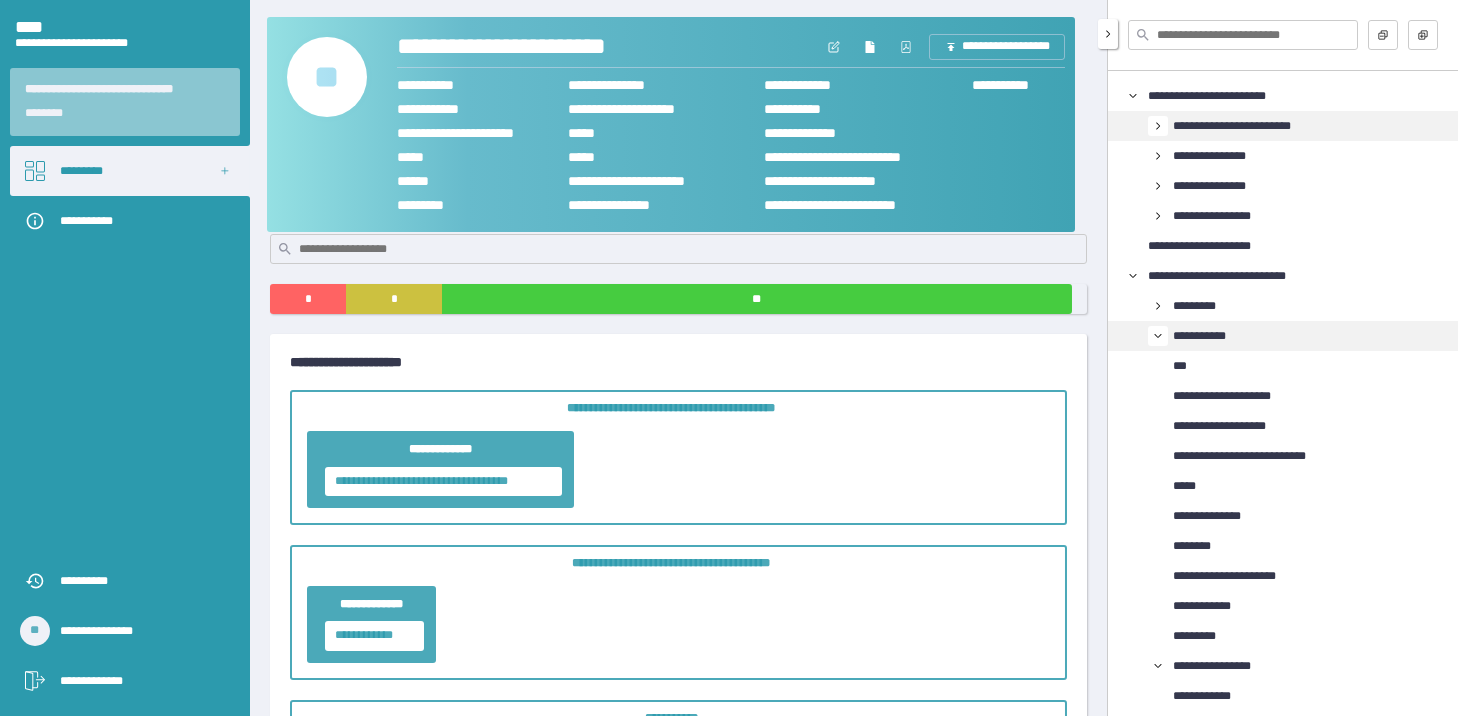 click 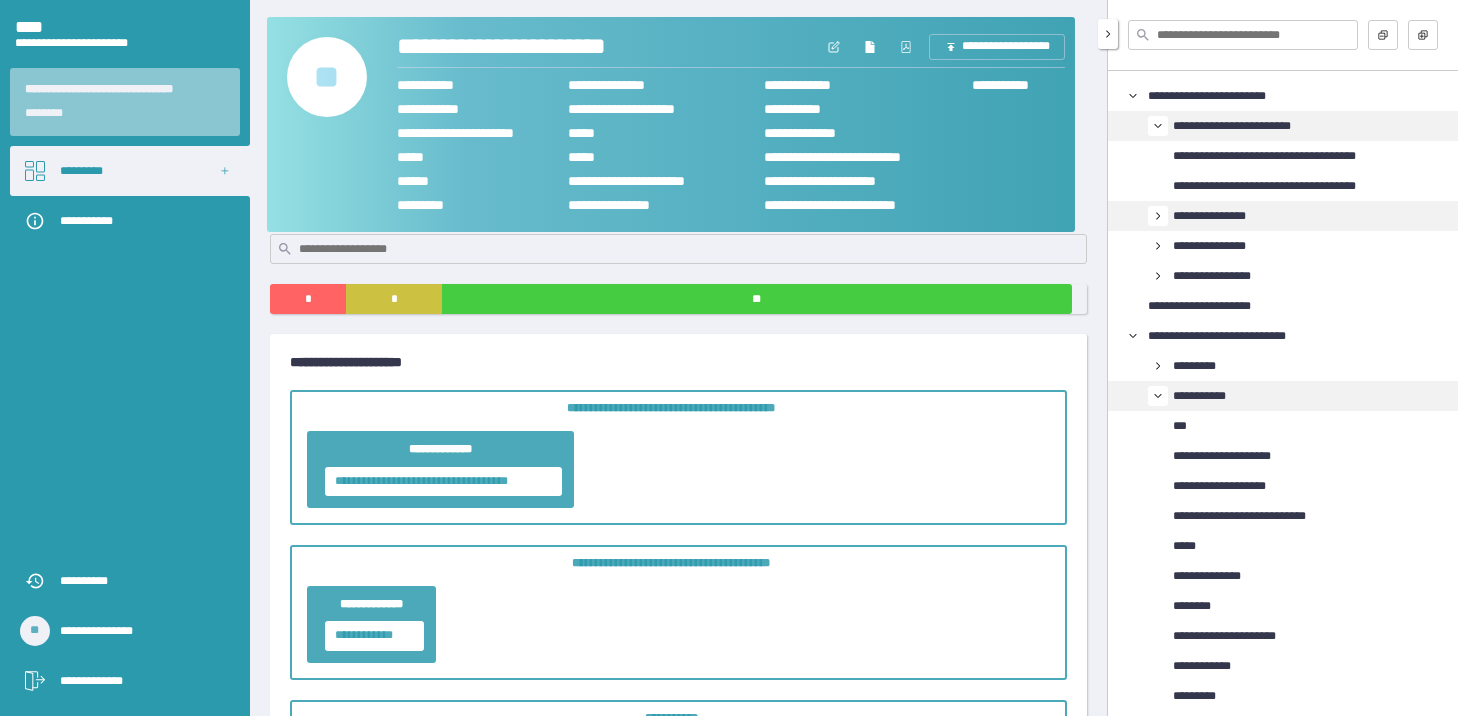 click 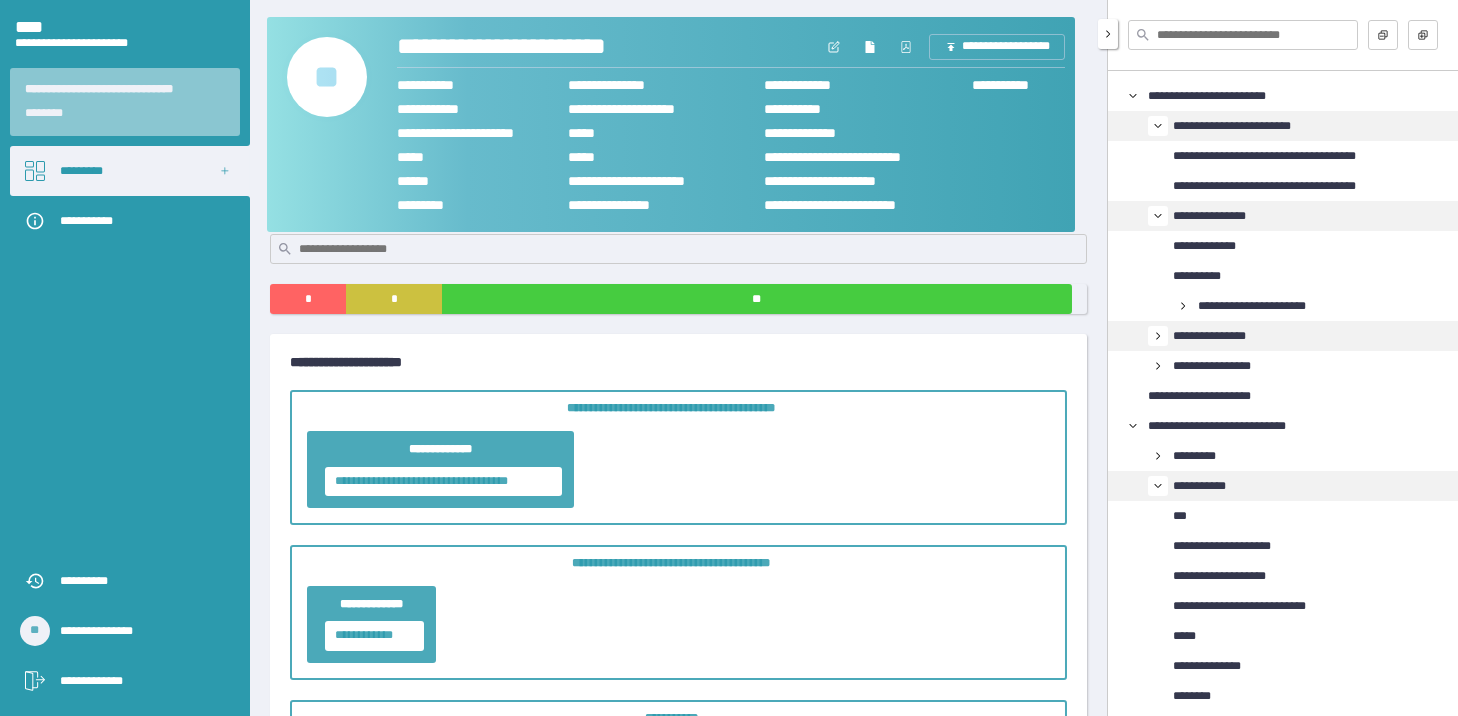 click 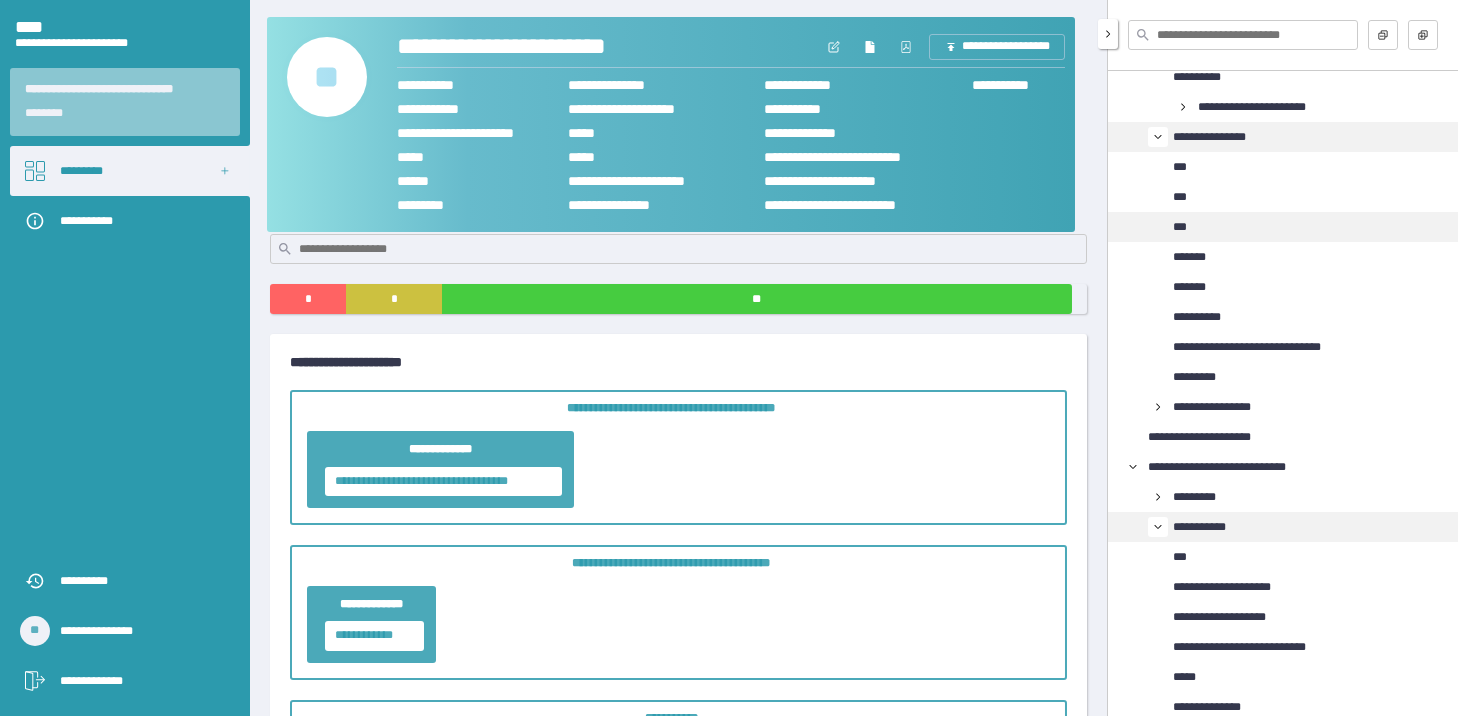 scroll, scrollTop: 400, scrollLeft: 0, axis: vertical 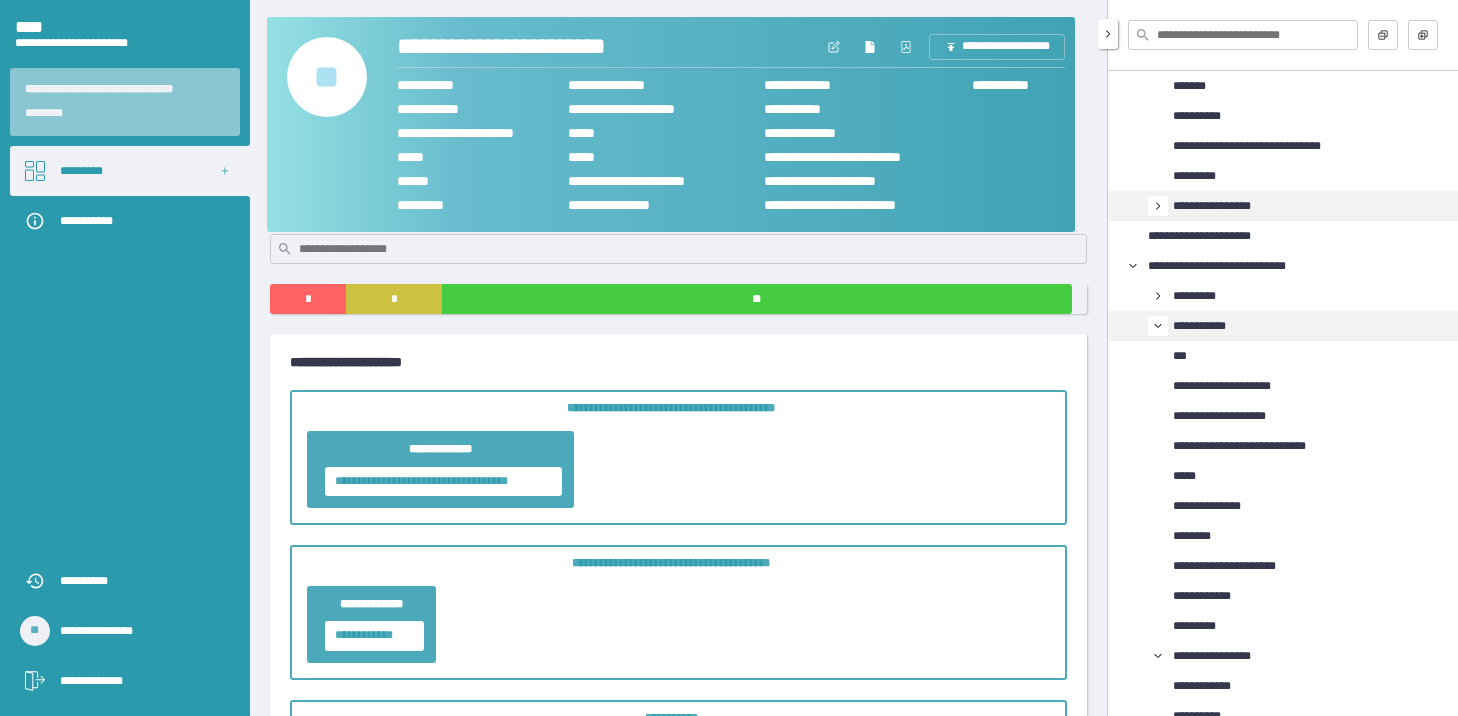 click 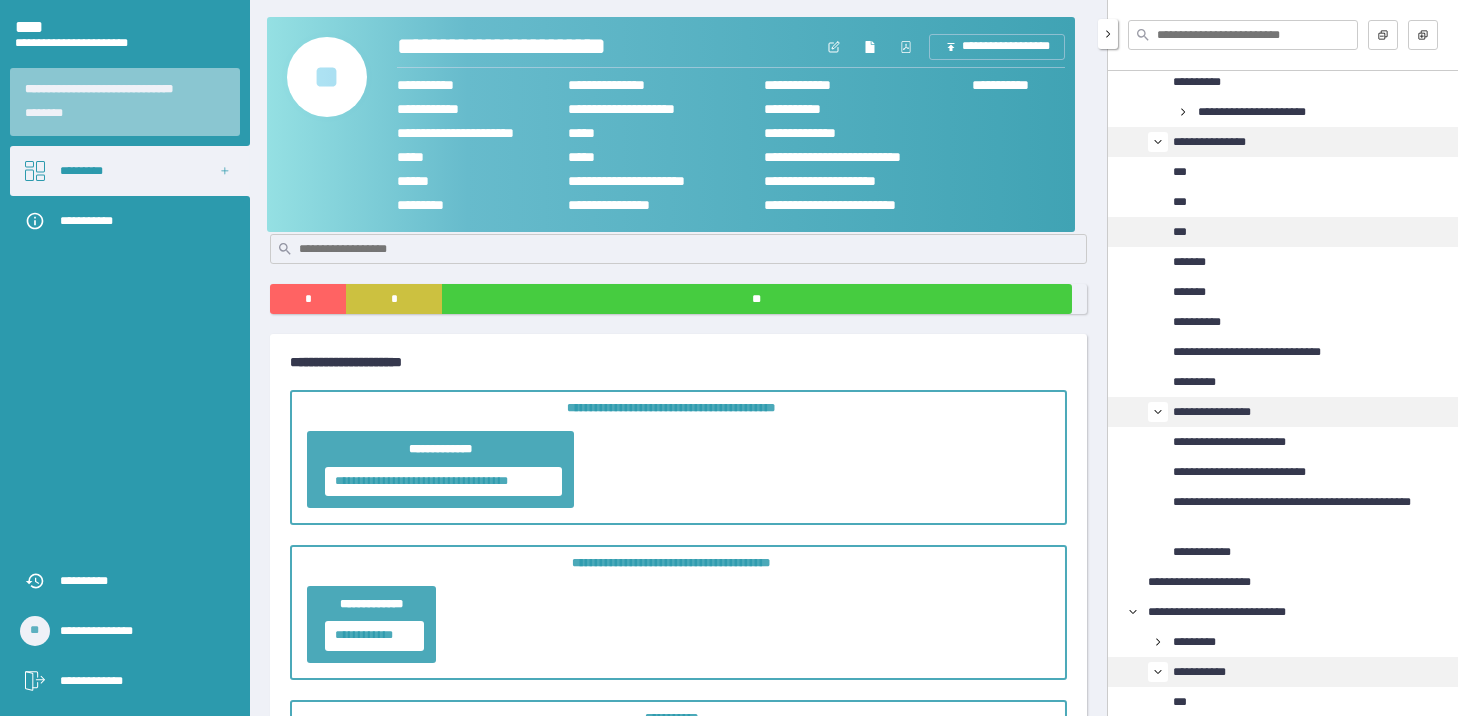 scroll, scrollTop: 0, scrollLeft: 0, axis: both 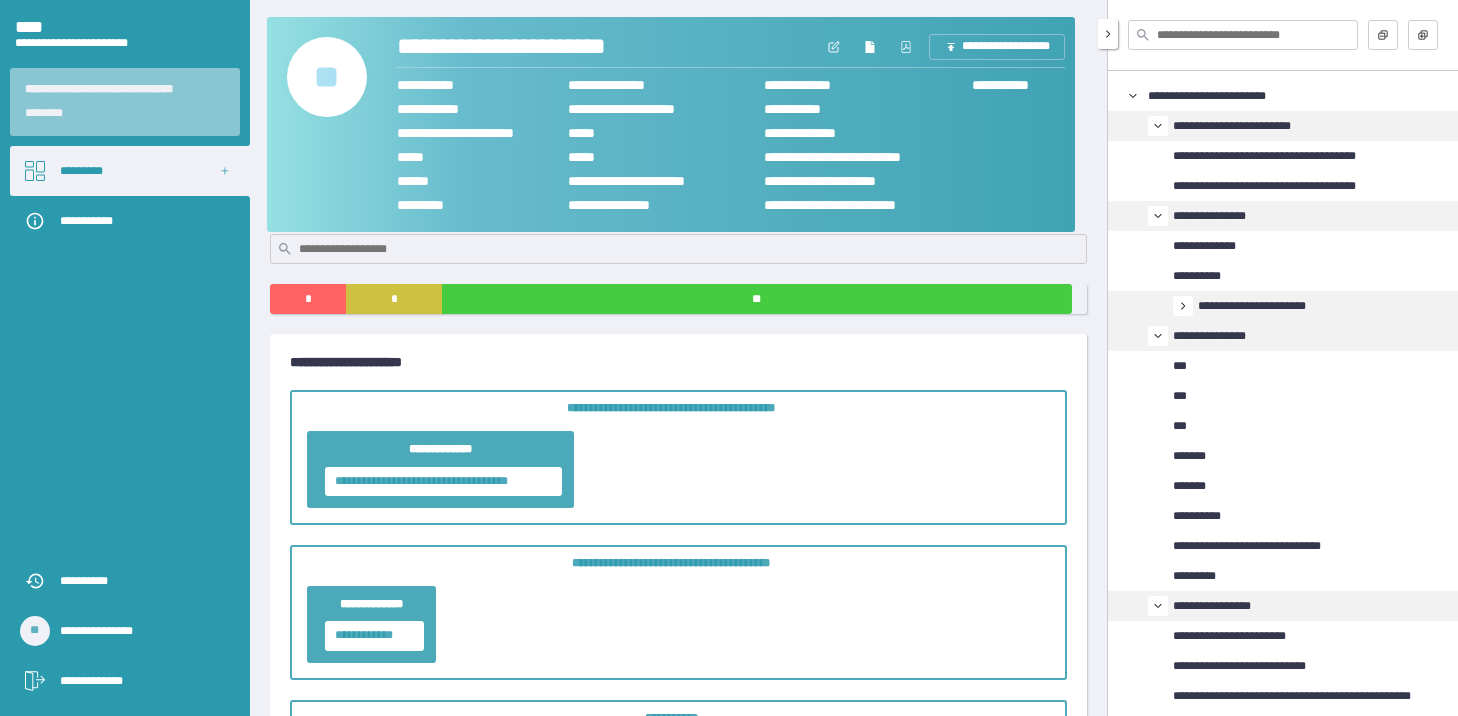 click 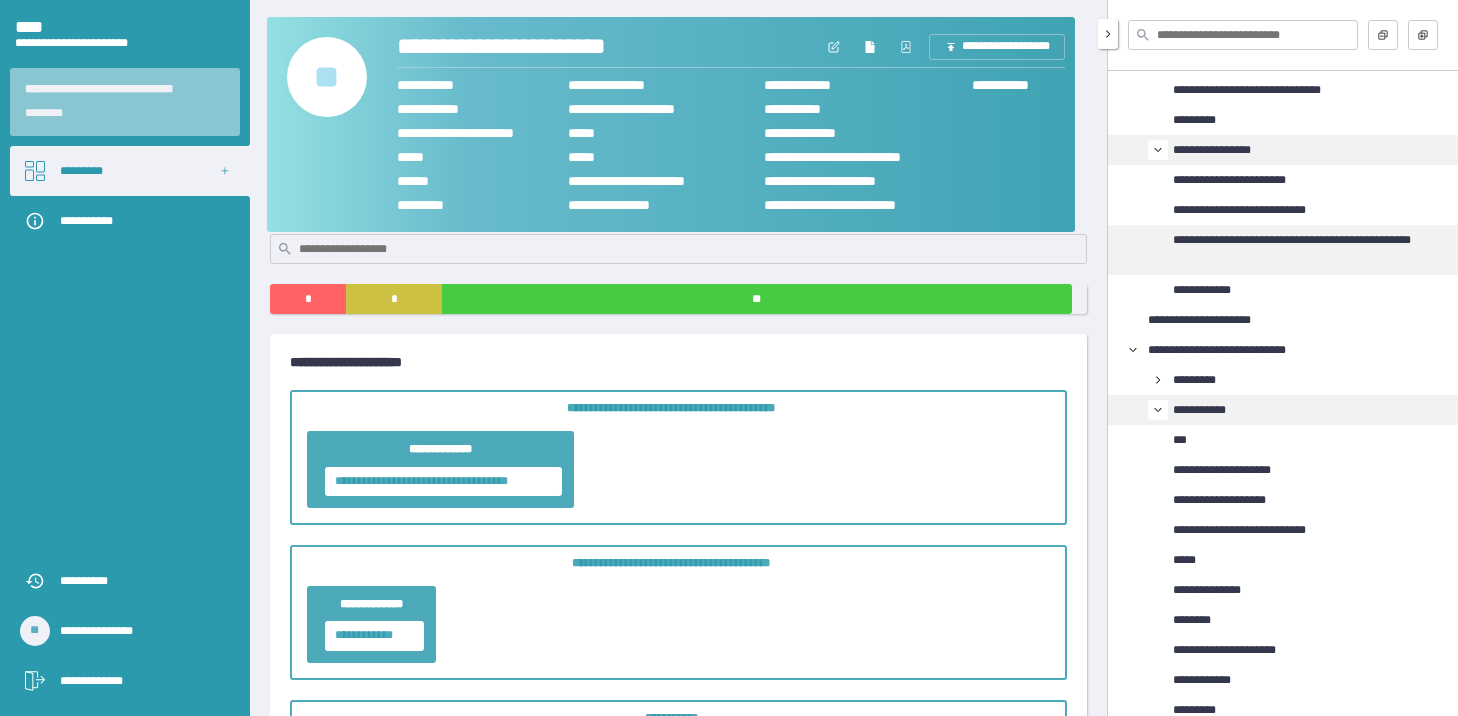 scroll, scrollTop: 600, scrollLeft: 0, axis: vertical 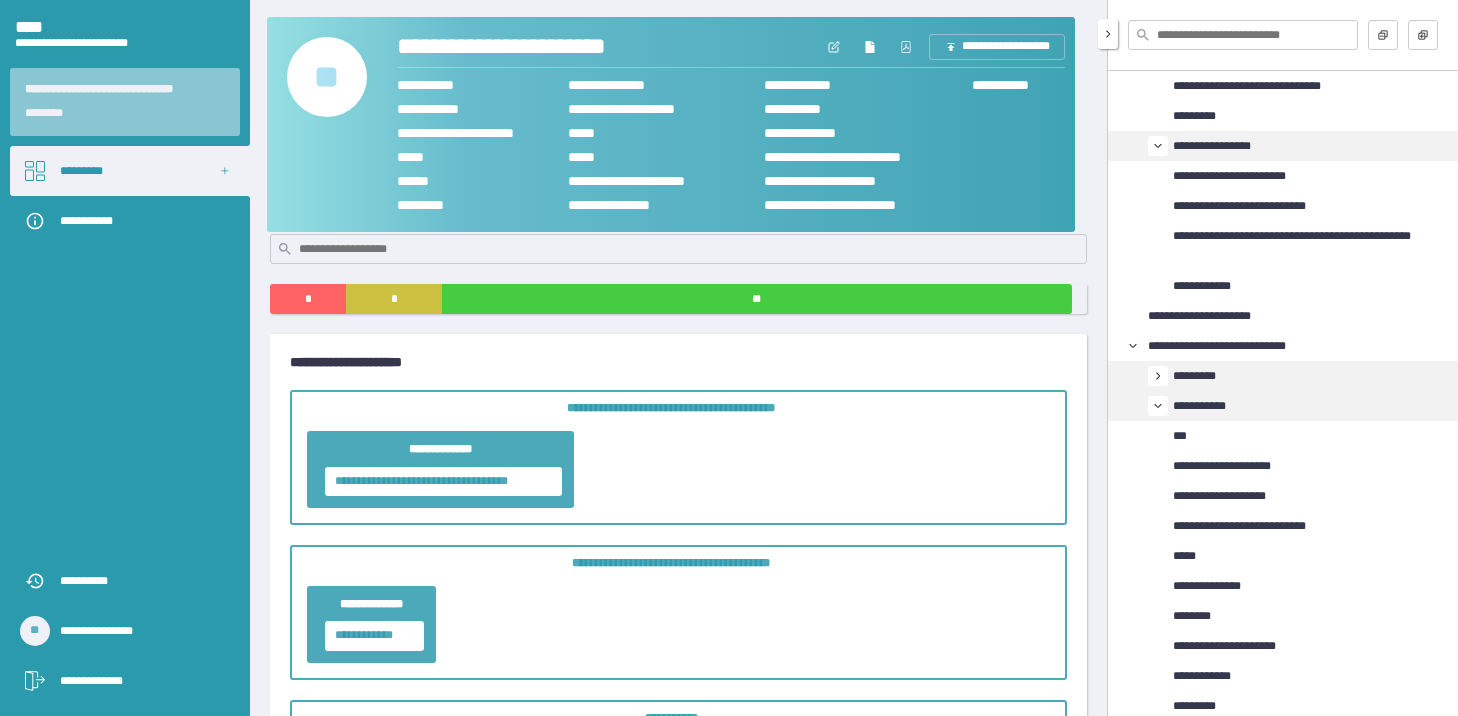 click 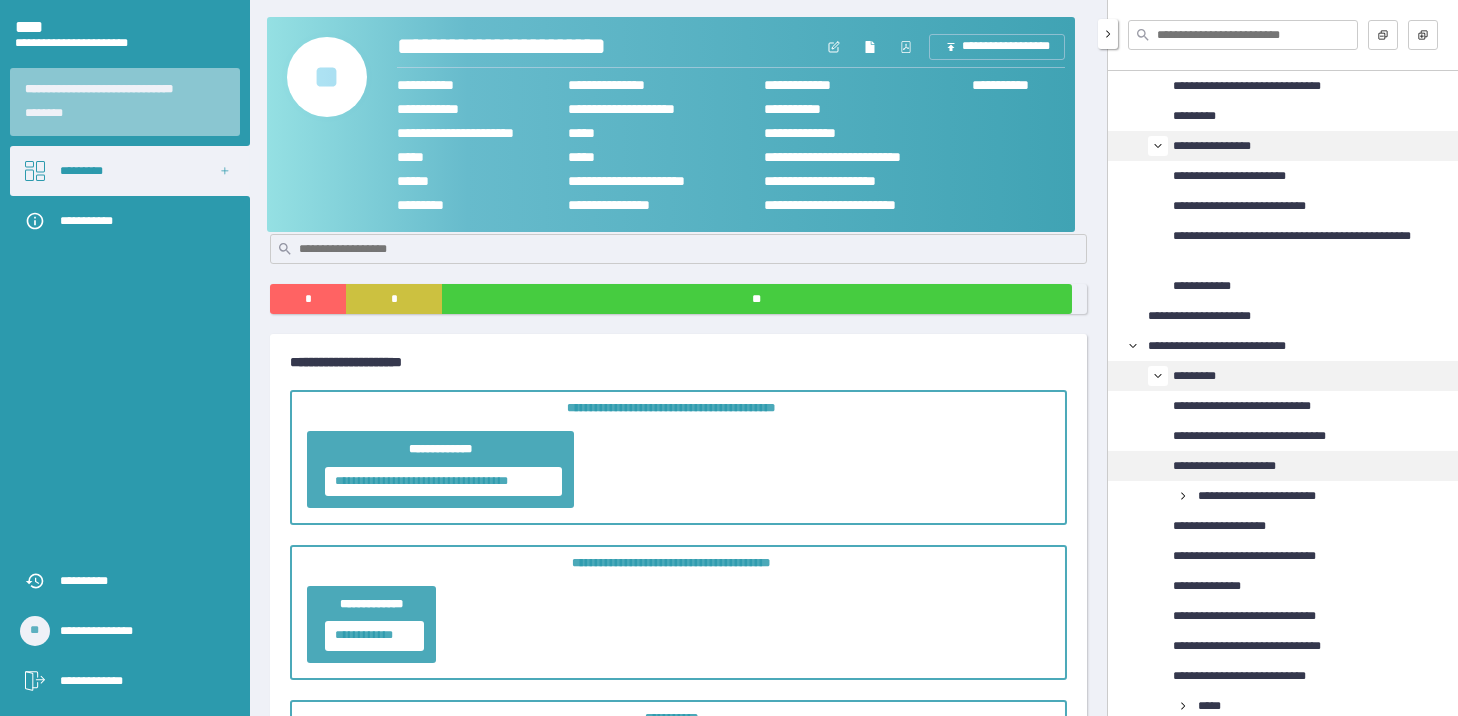 scroll, scrollTop: 700, scrollLeft: 0, axis: vertical 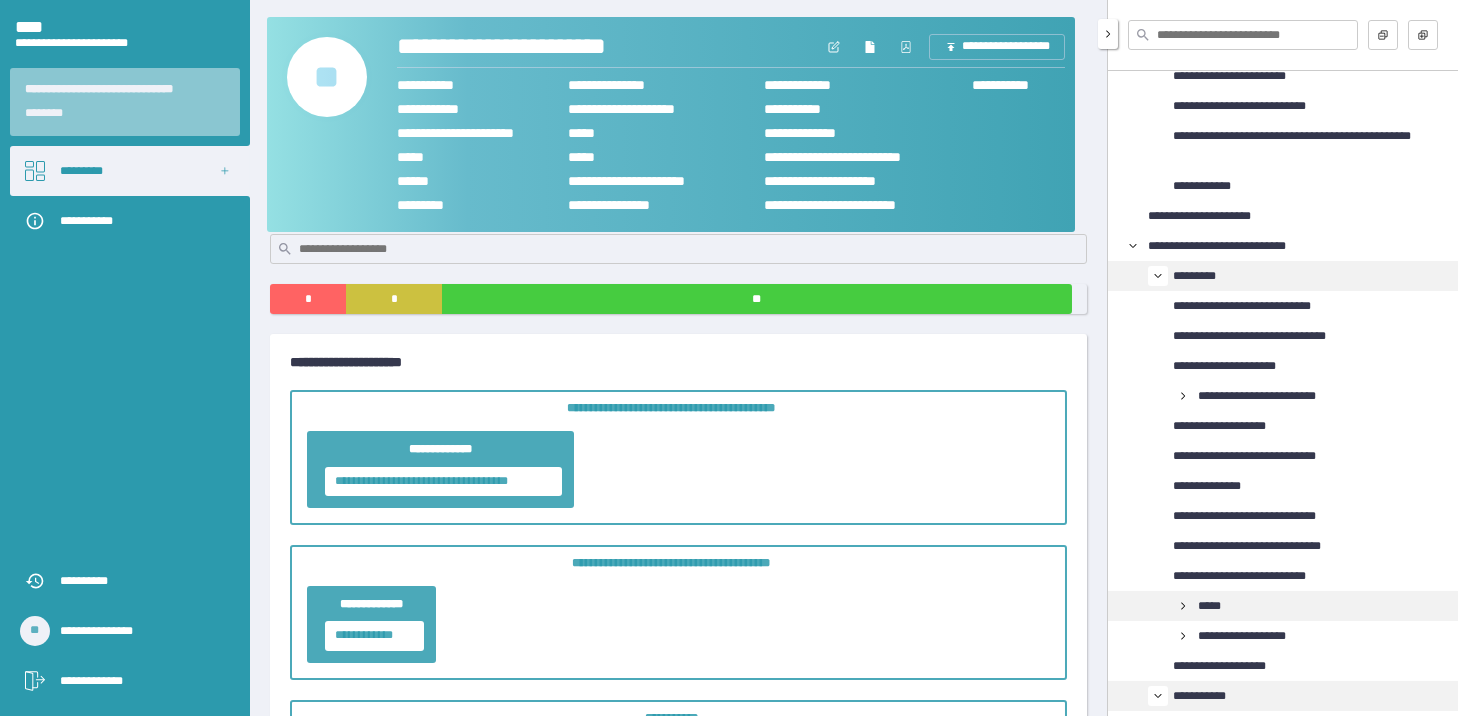 click on "*****" at bounding box center (1217, 606) 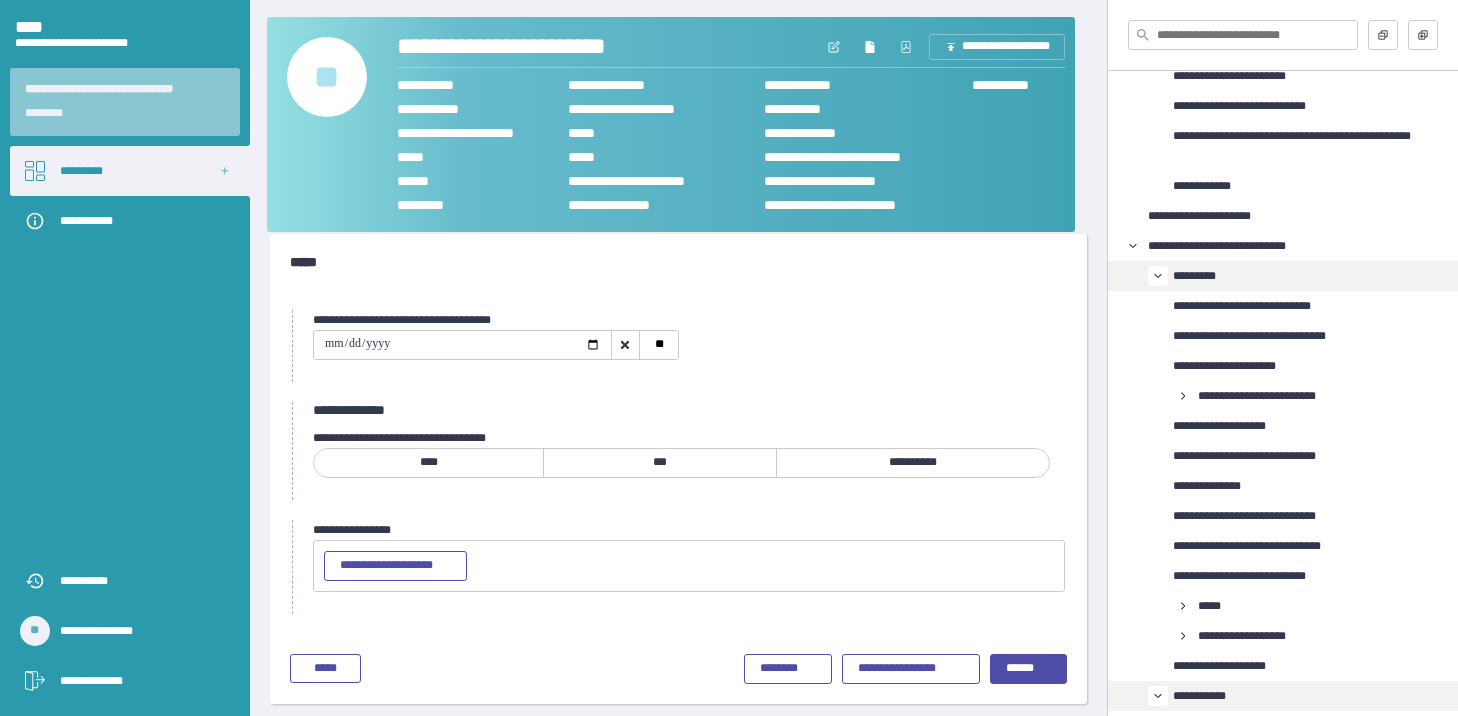 drag, startPoint x: 328, startPoint y: 346, endPoint x: 341, endPoint y: 348, distance: 13.152946 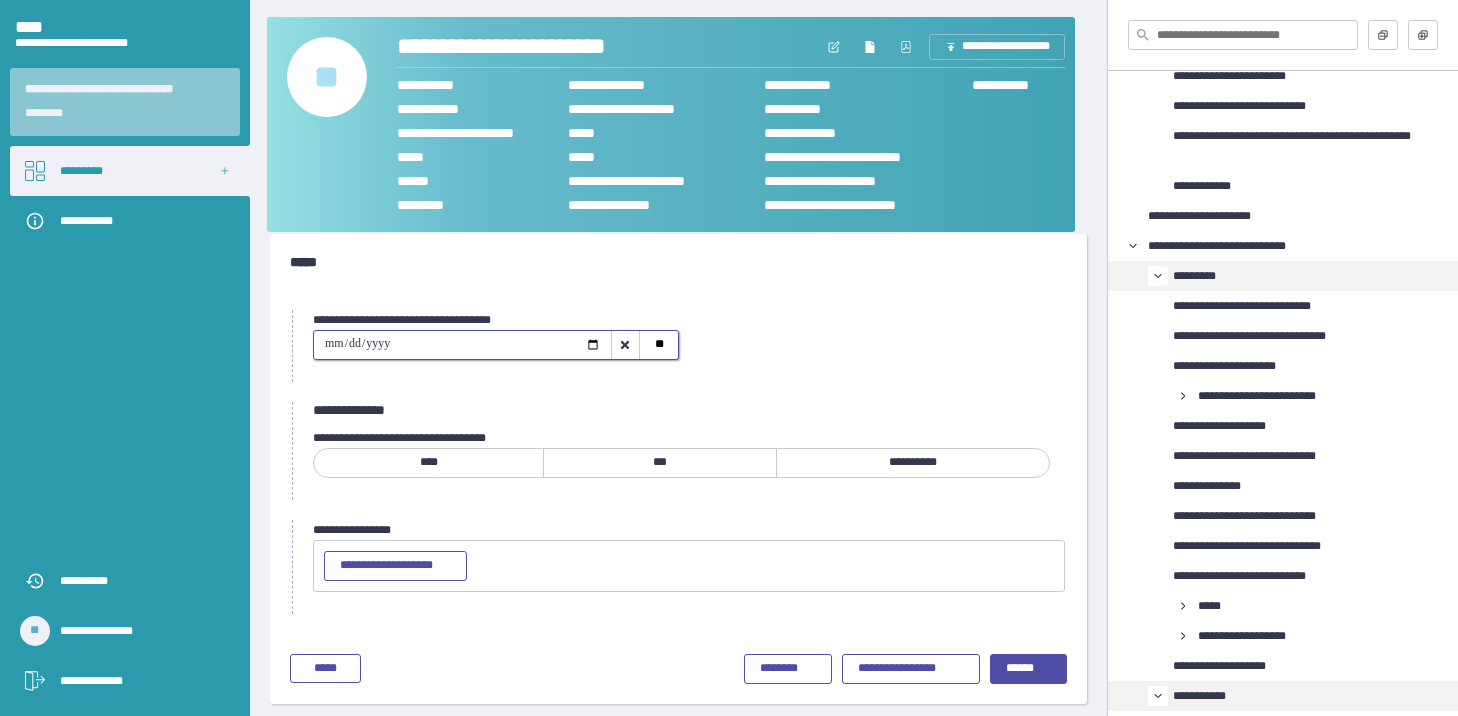 click at bounding box center [462, 345] 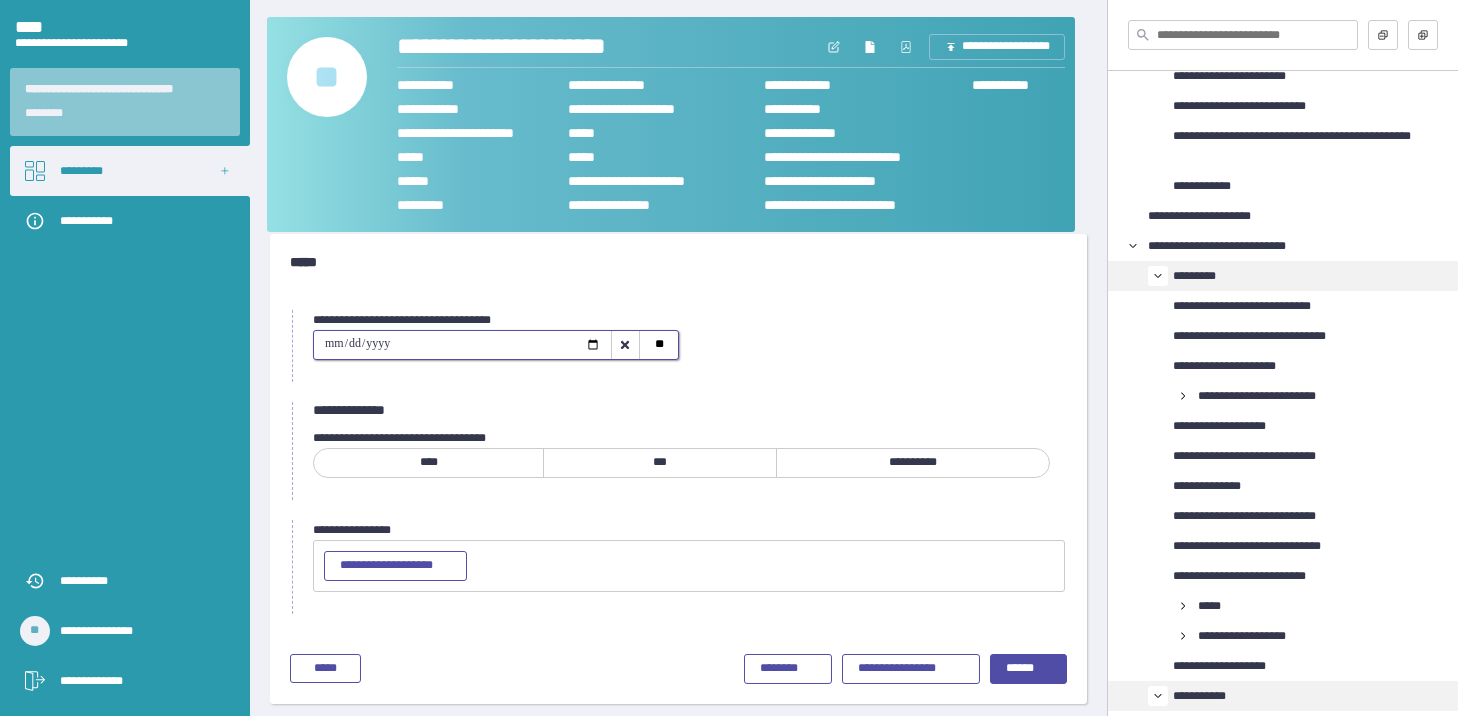 type on "**********" 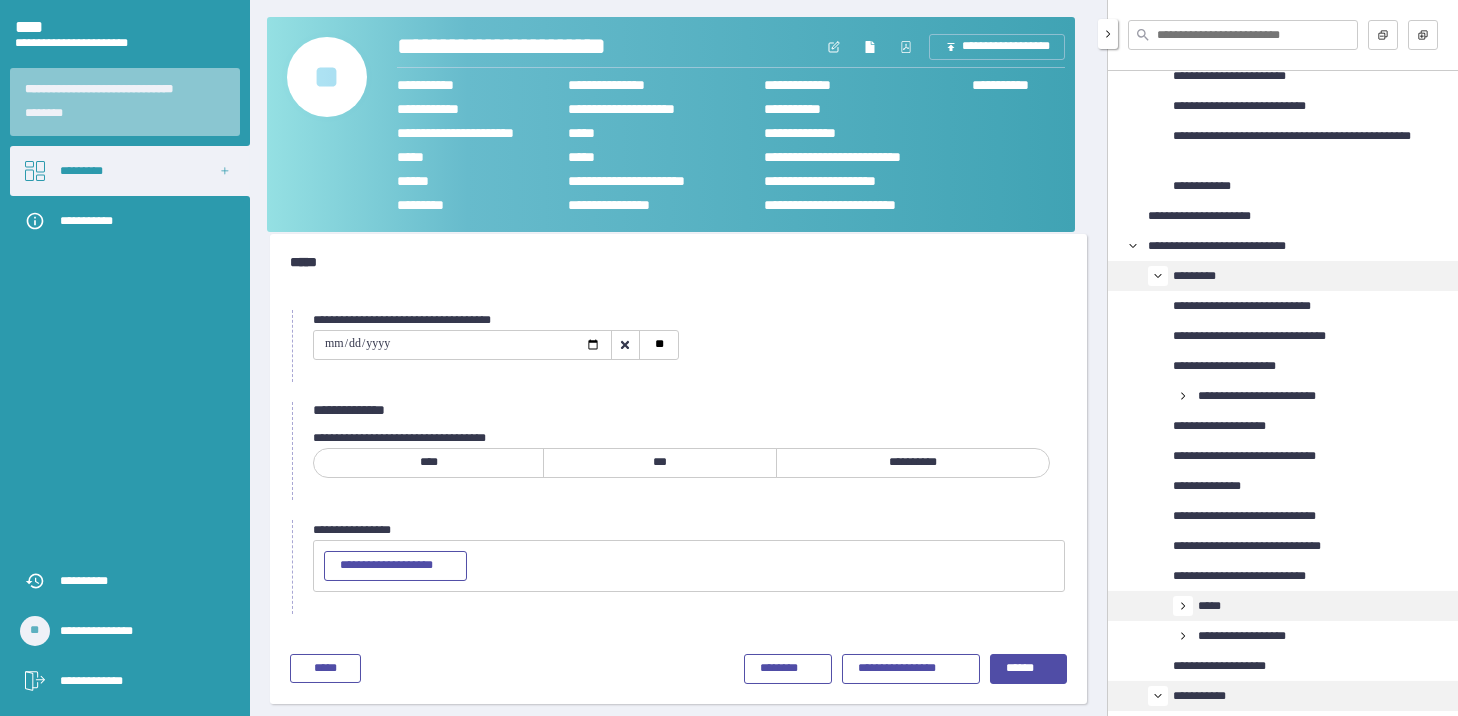 click 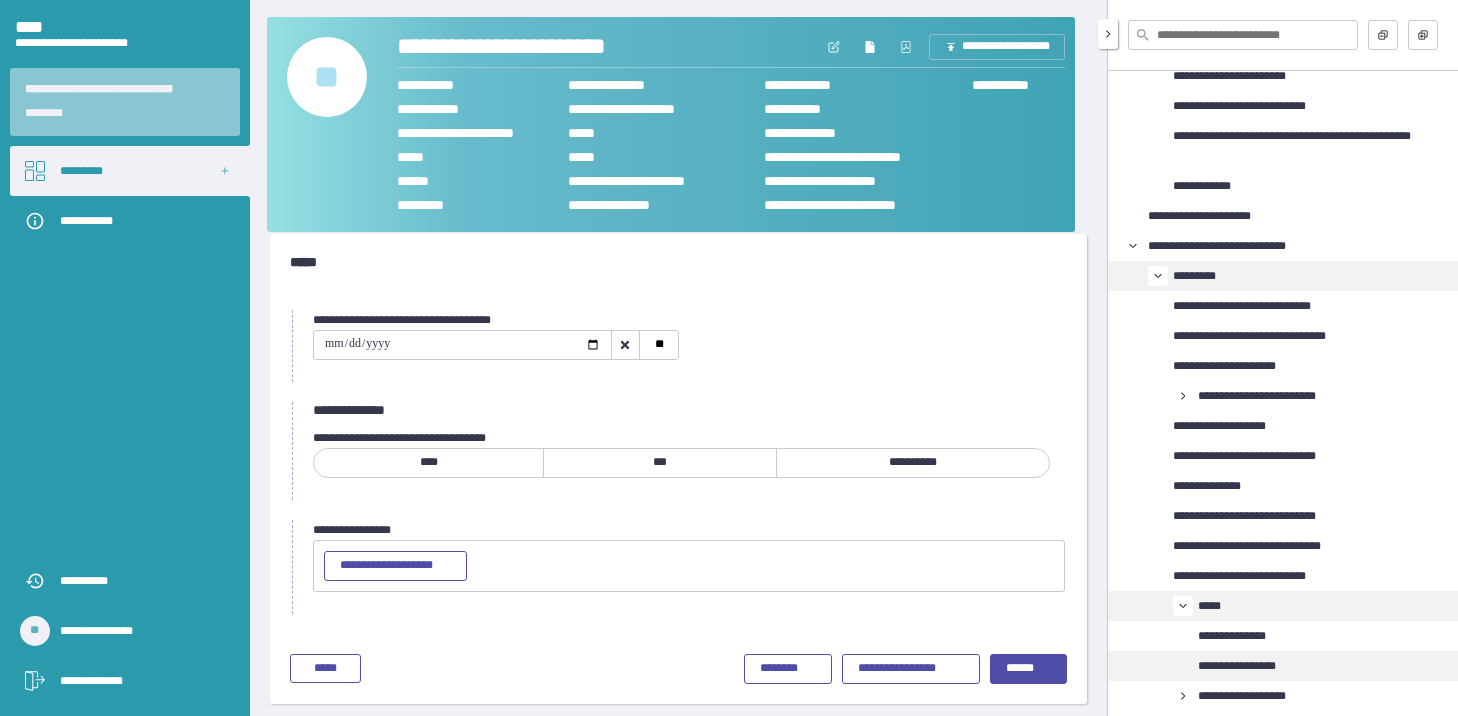 click on "**********" at bounding box center [1251, 666] 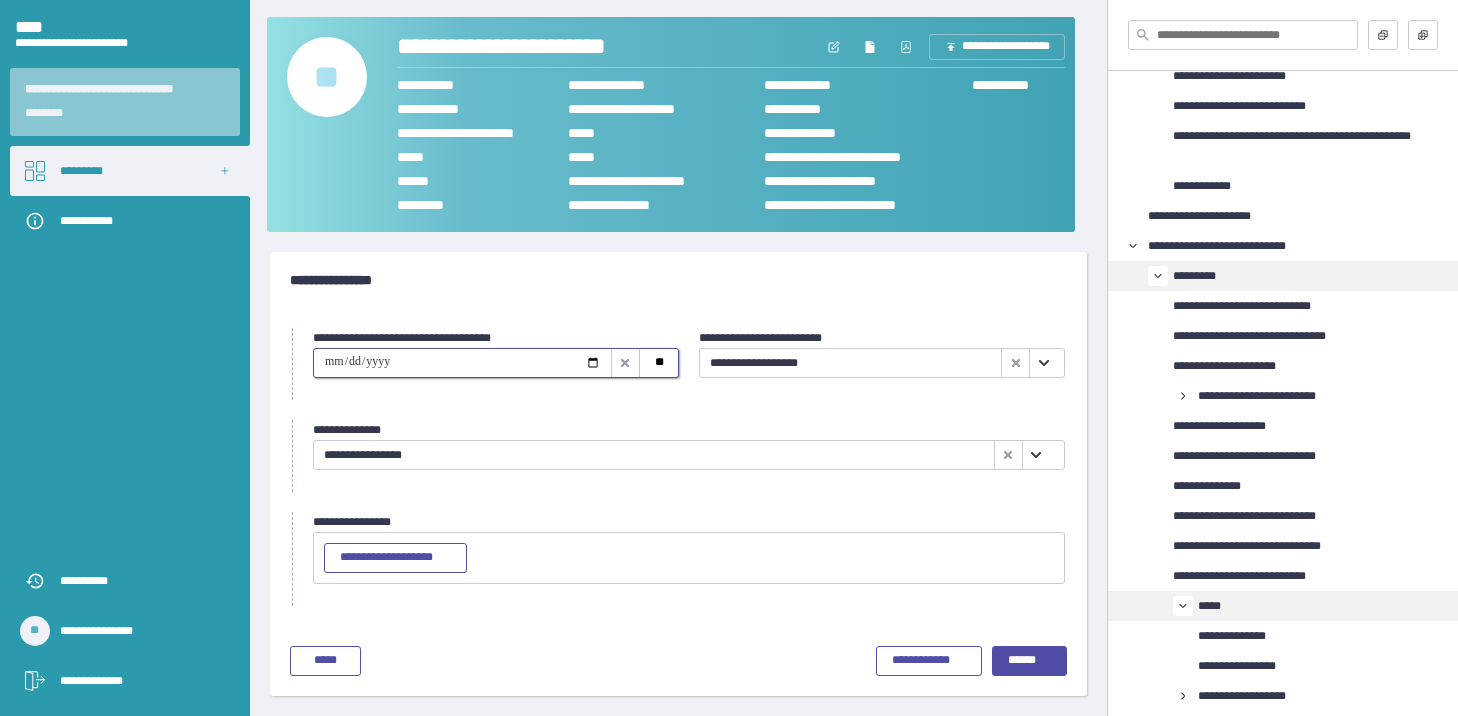 click at bounding box center [462, 363] 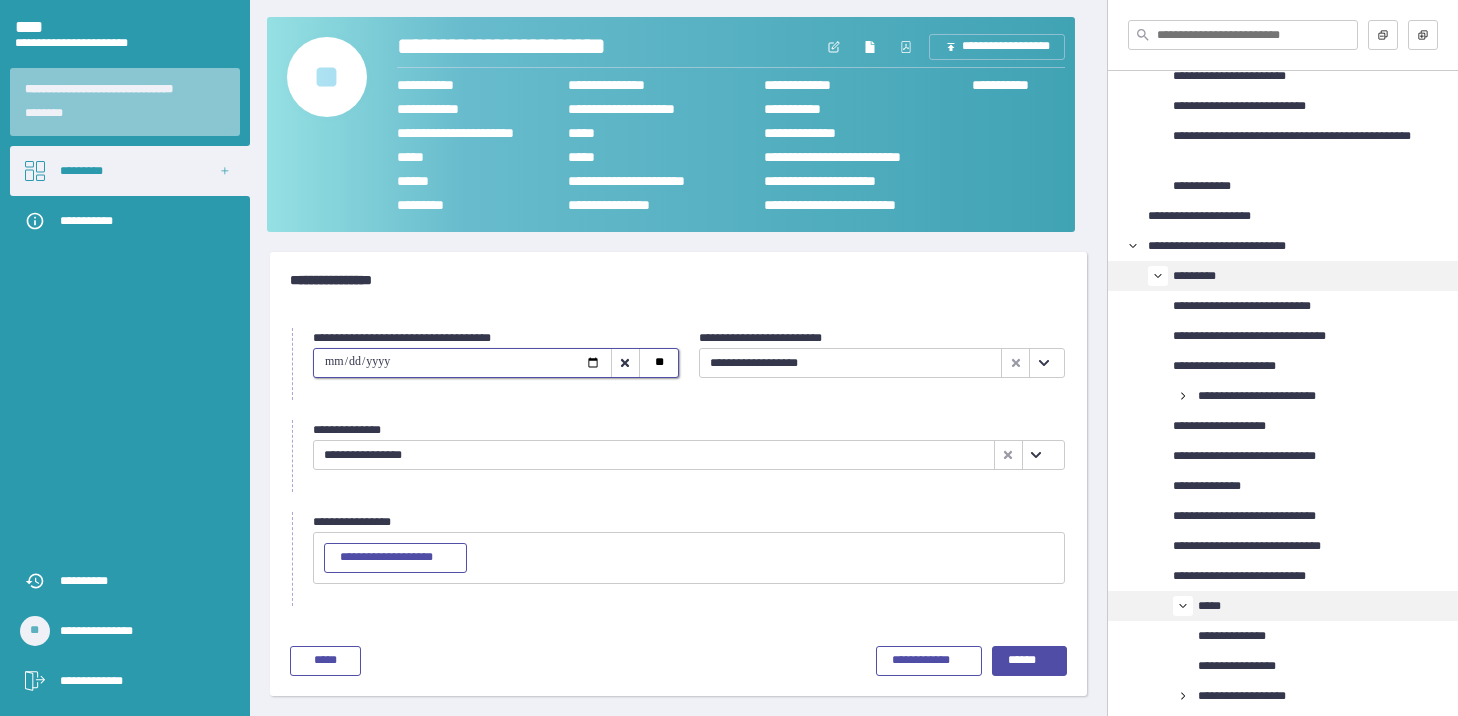 type on "**********" 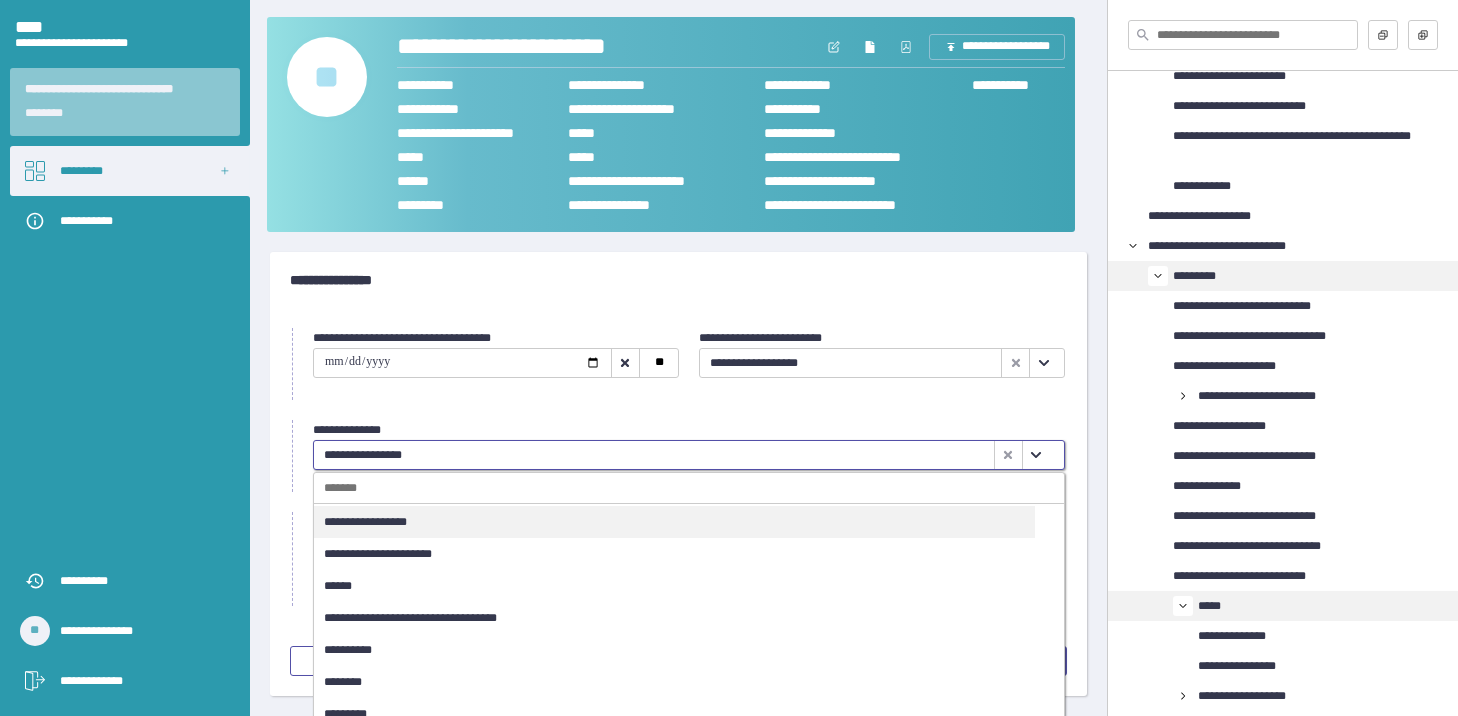 scroll, scrollTop: 0, scrollLeft: 0, axis: both 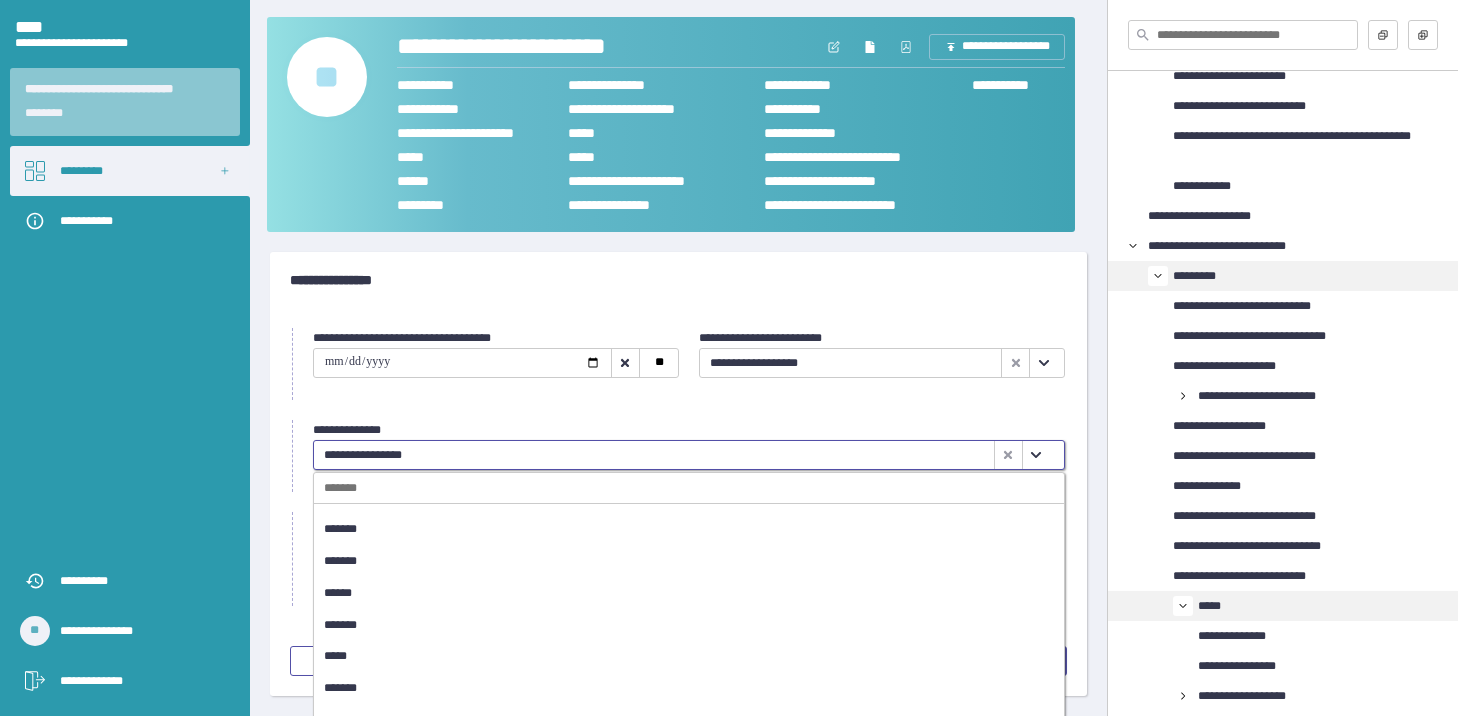 click on "*******" at bounding box center [674, 625] 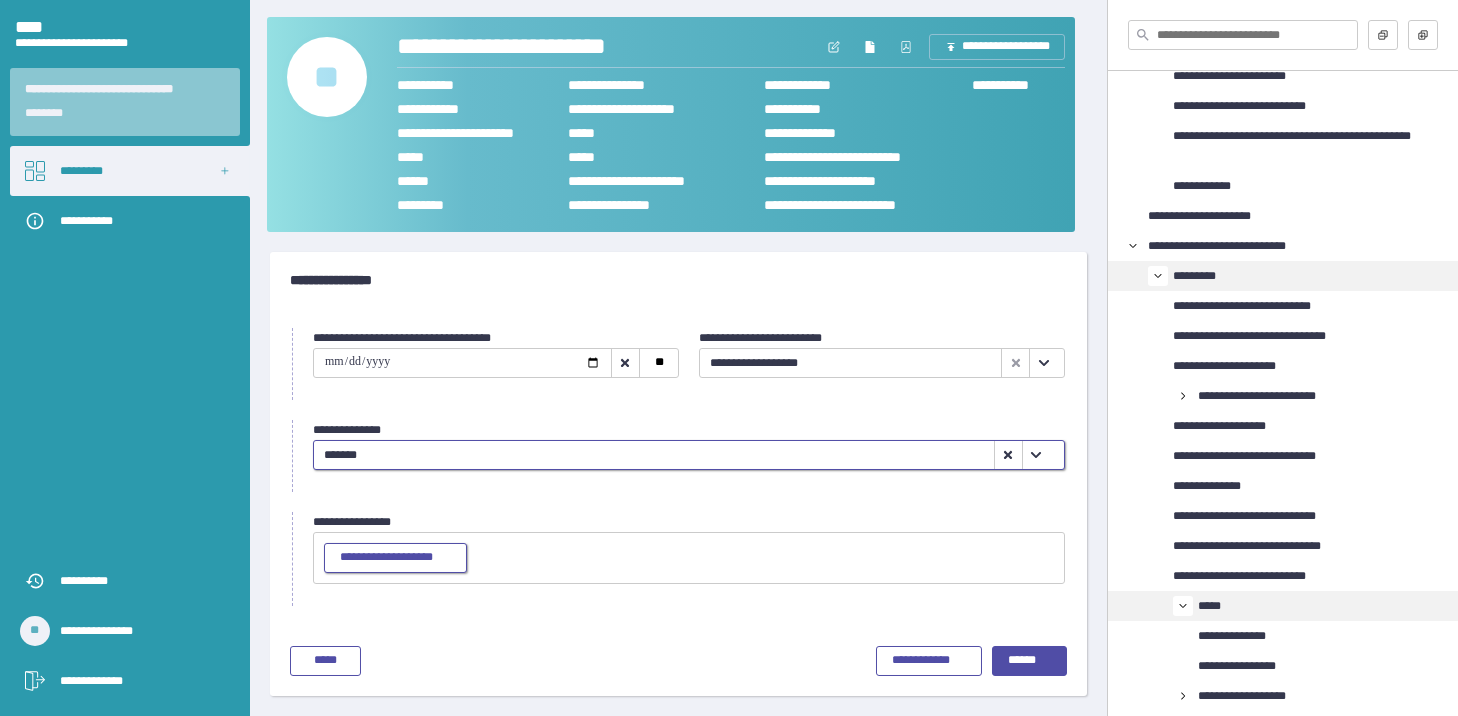 click on "**********" at bounding box center [395, 558] 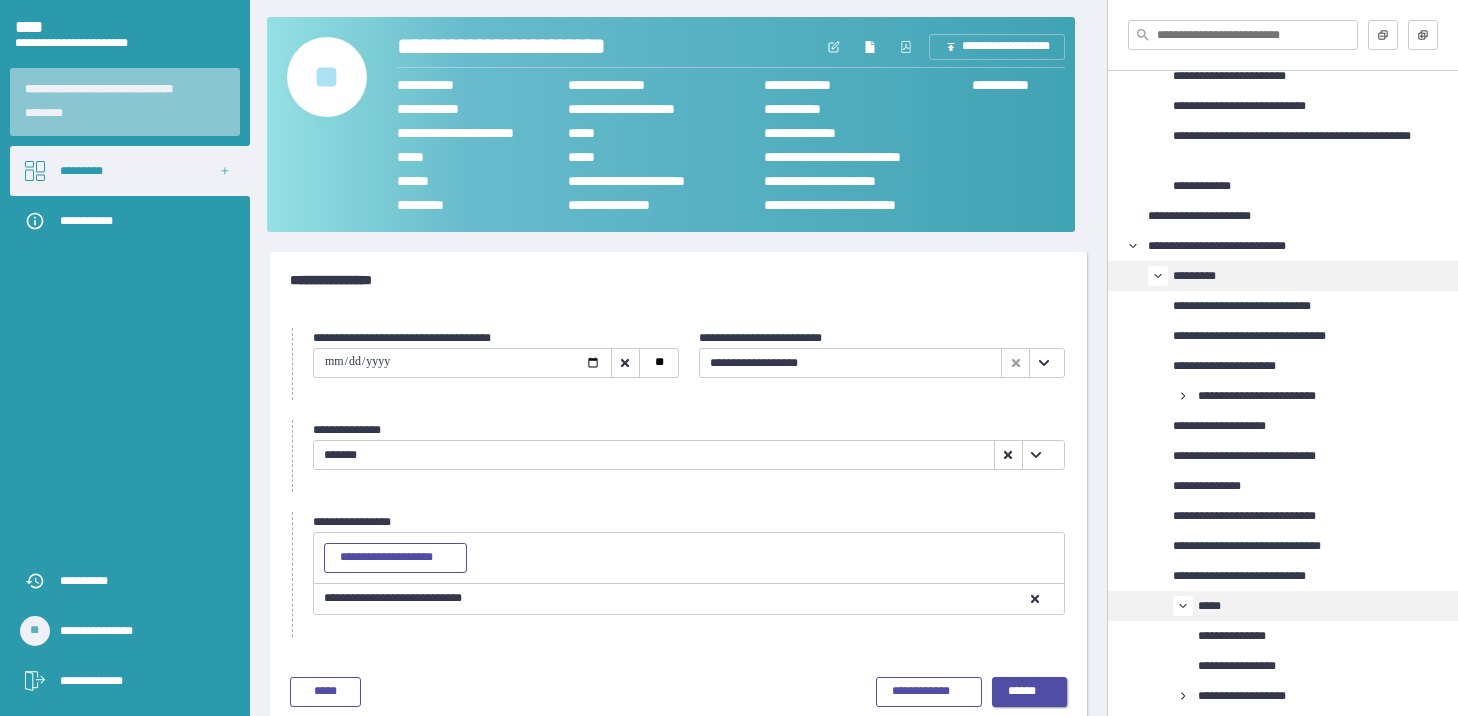 click on "******" at bounding box center (1029, 692) 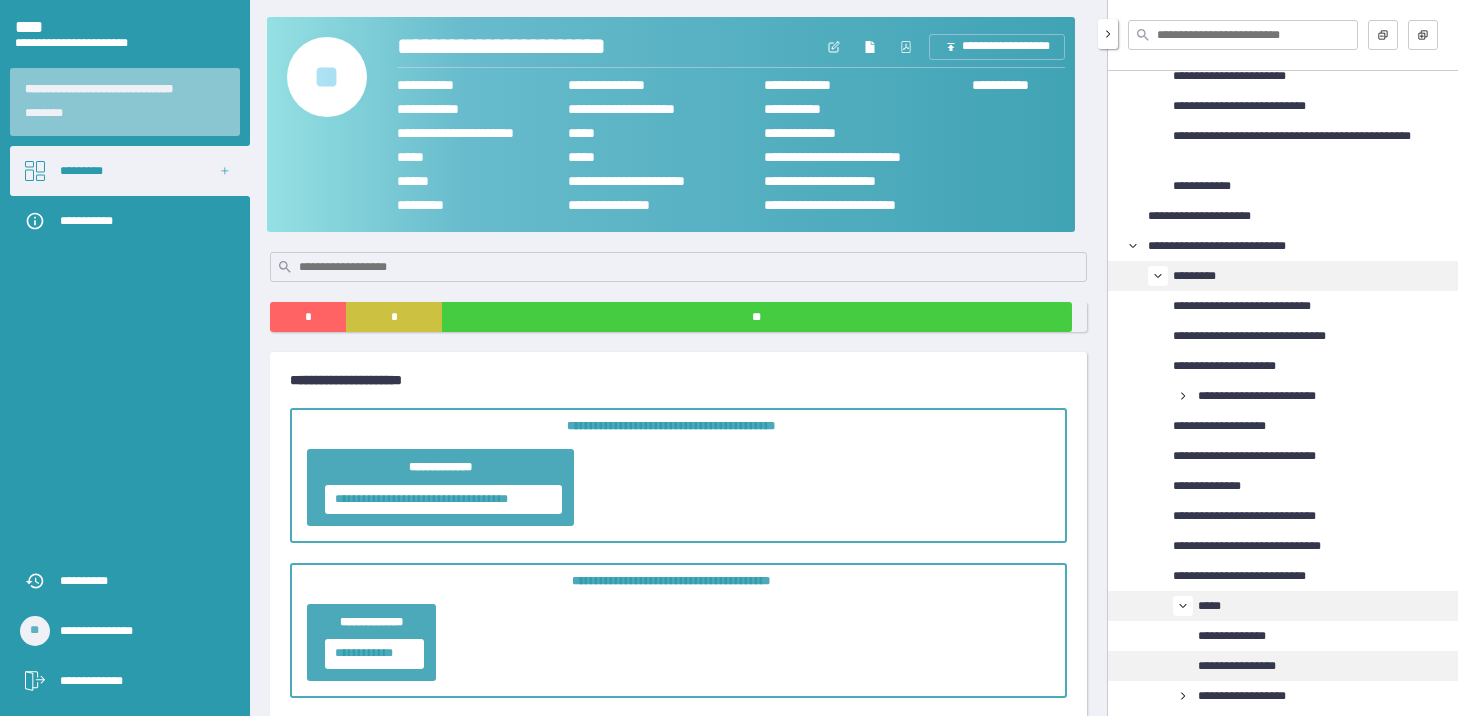 click on "**********" at bounding box center (1251, 666) 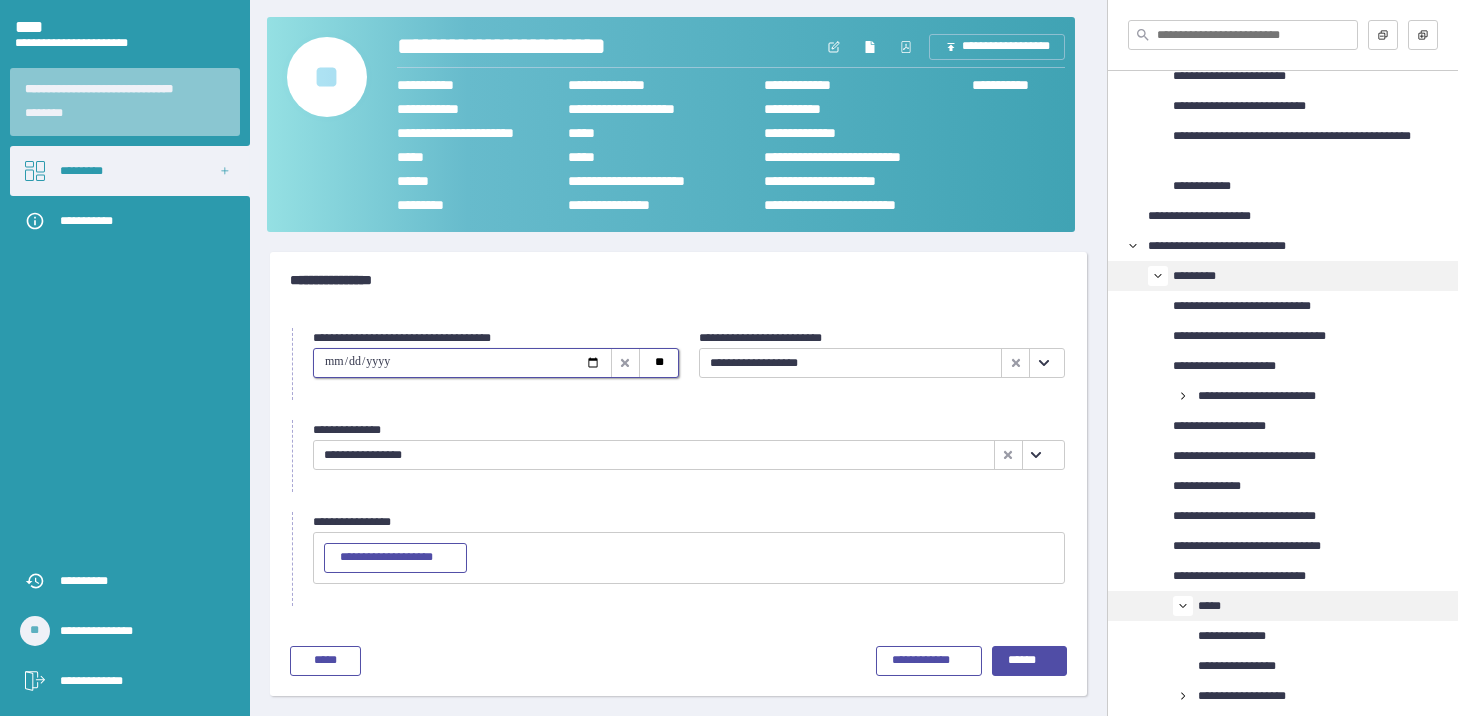 click at bounding box center [462, 363] 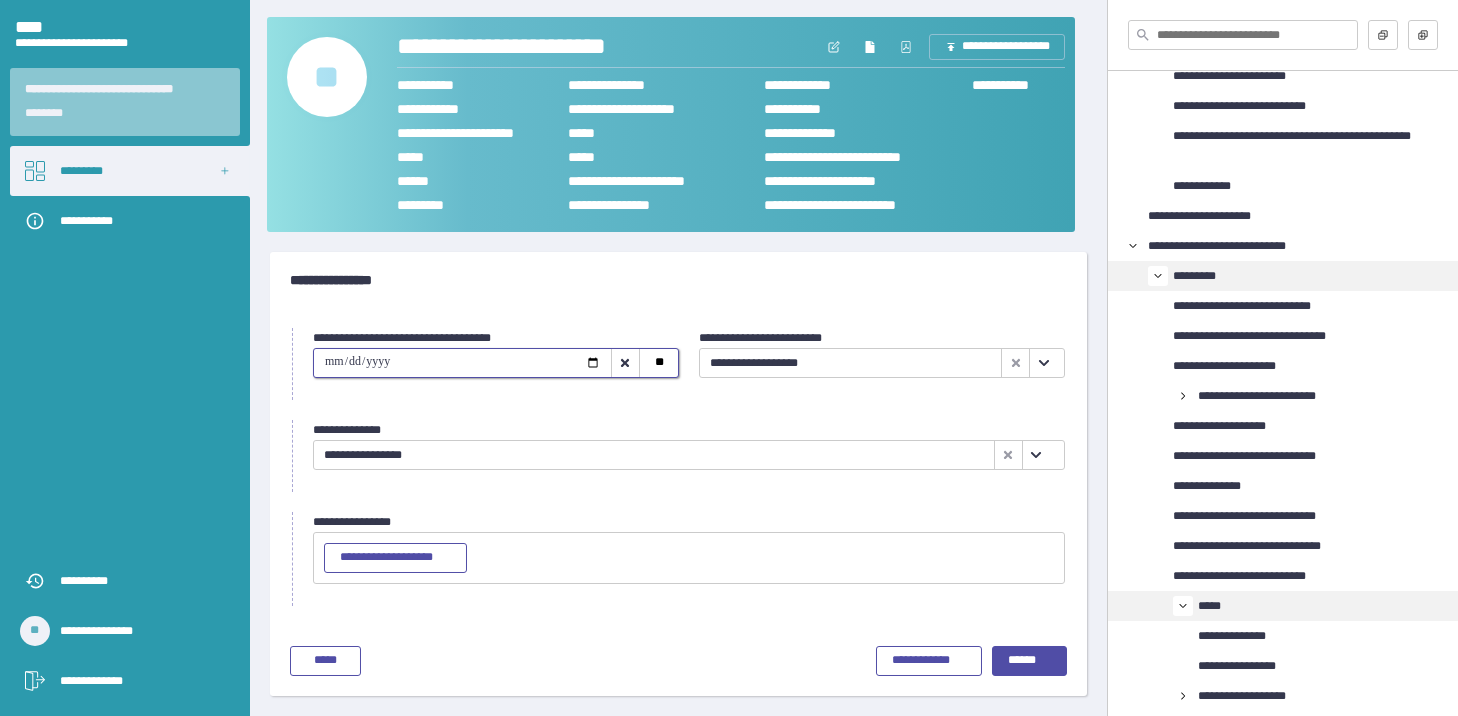 type on "**********" 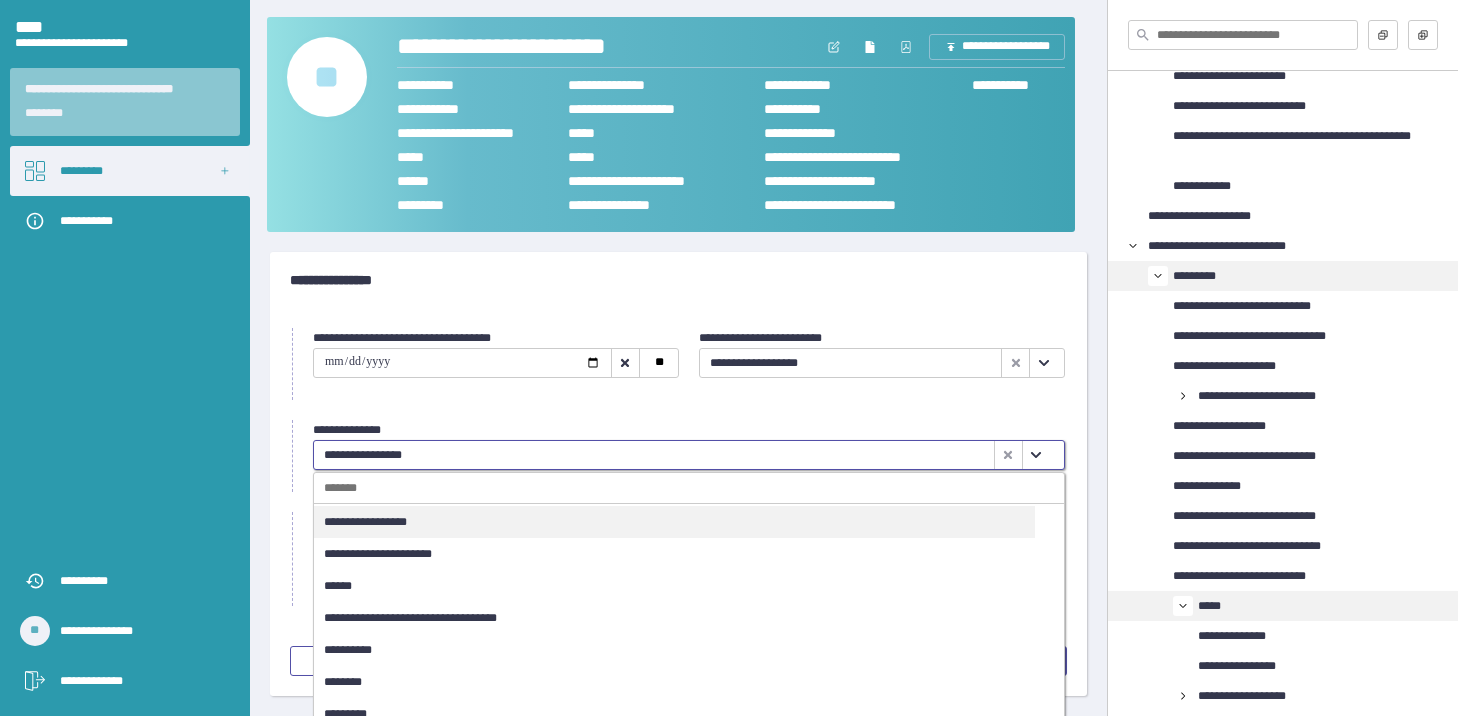scroll, scrollTop: 0, scrollLeft: 0, axis: both 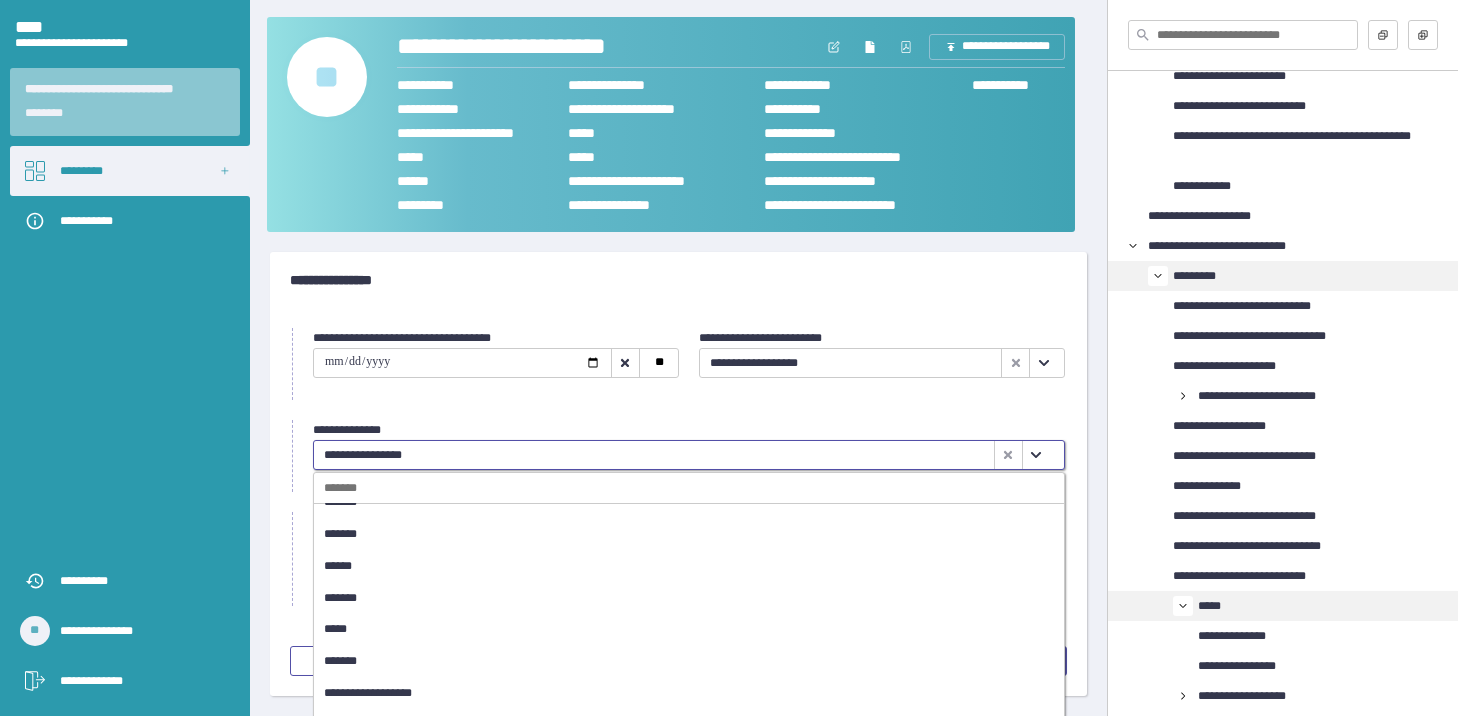 click on "*******" at bounding box center (674, 598) 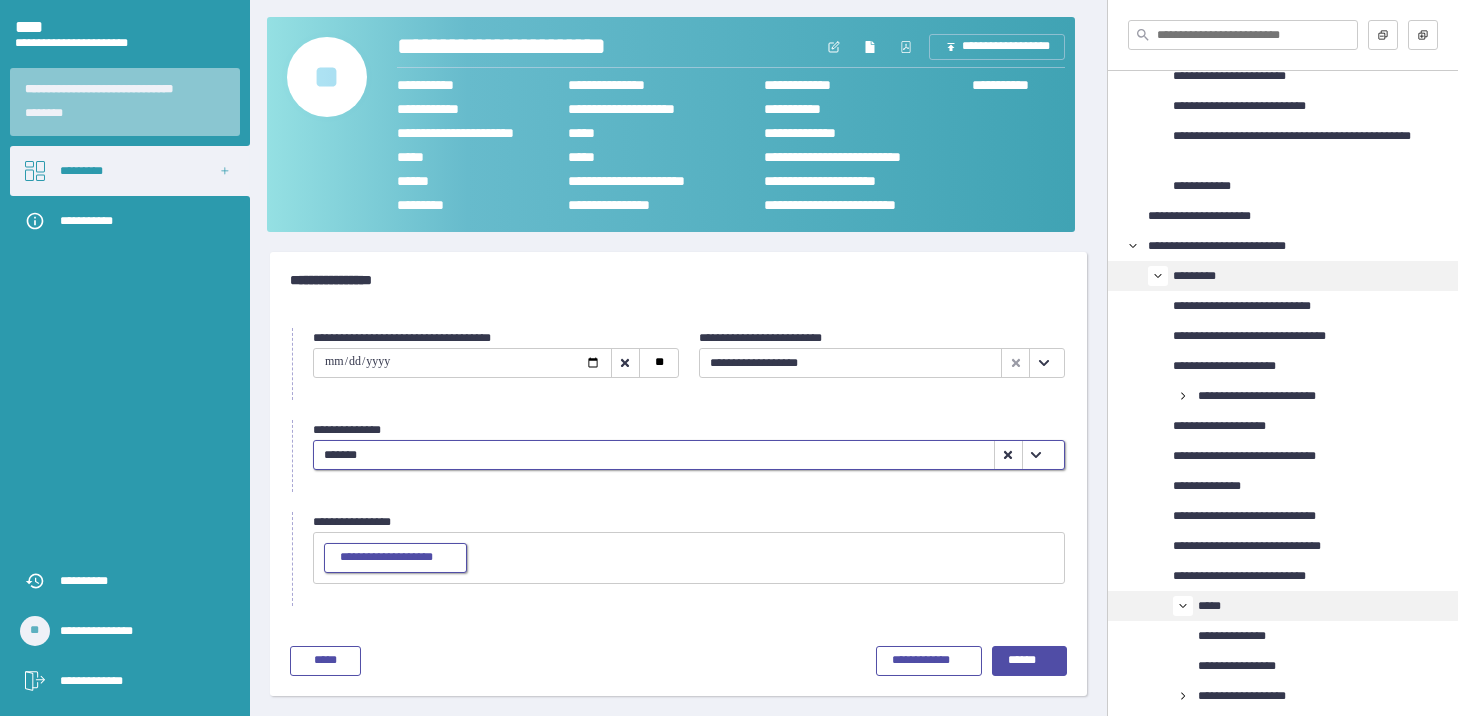 click on "**********" at bounding box center (395, 558) 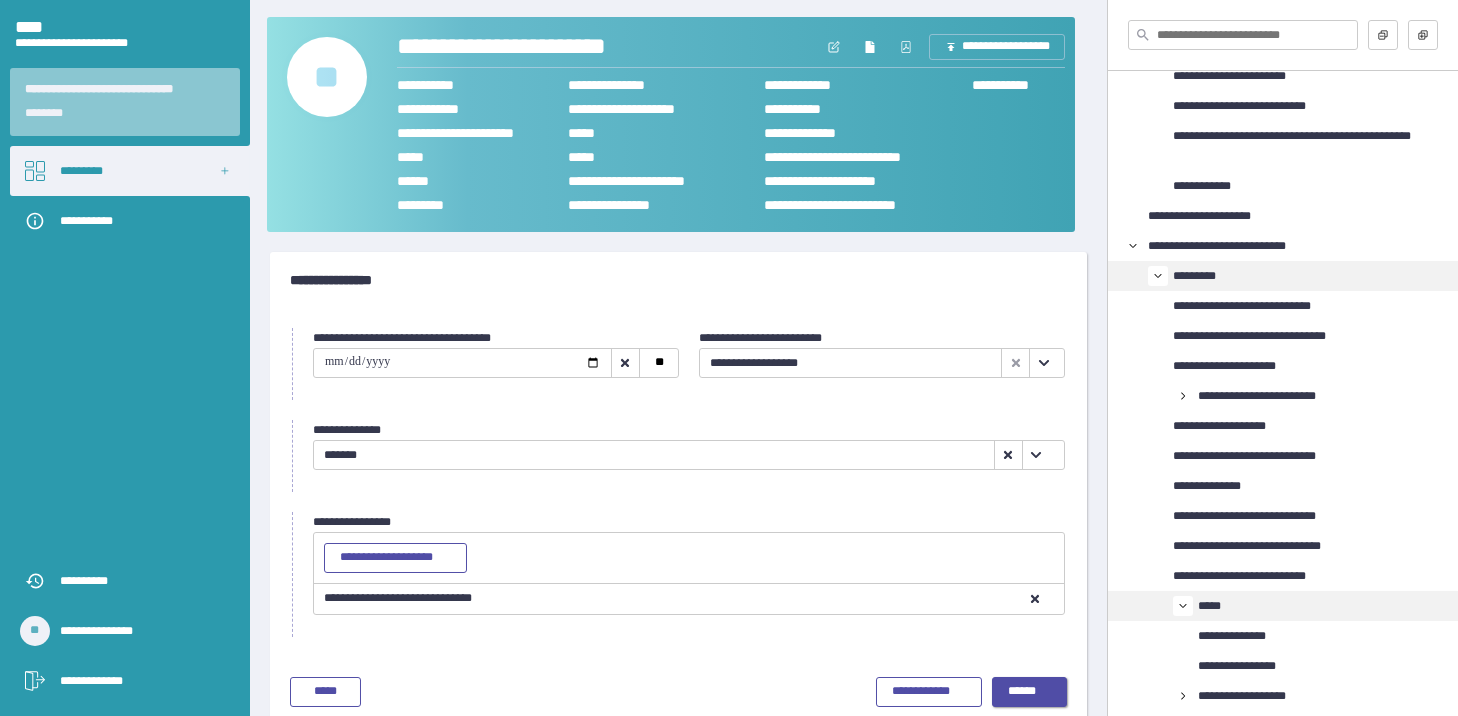 click on "******" at bounding box center (1029, 692) 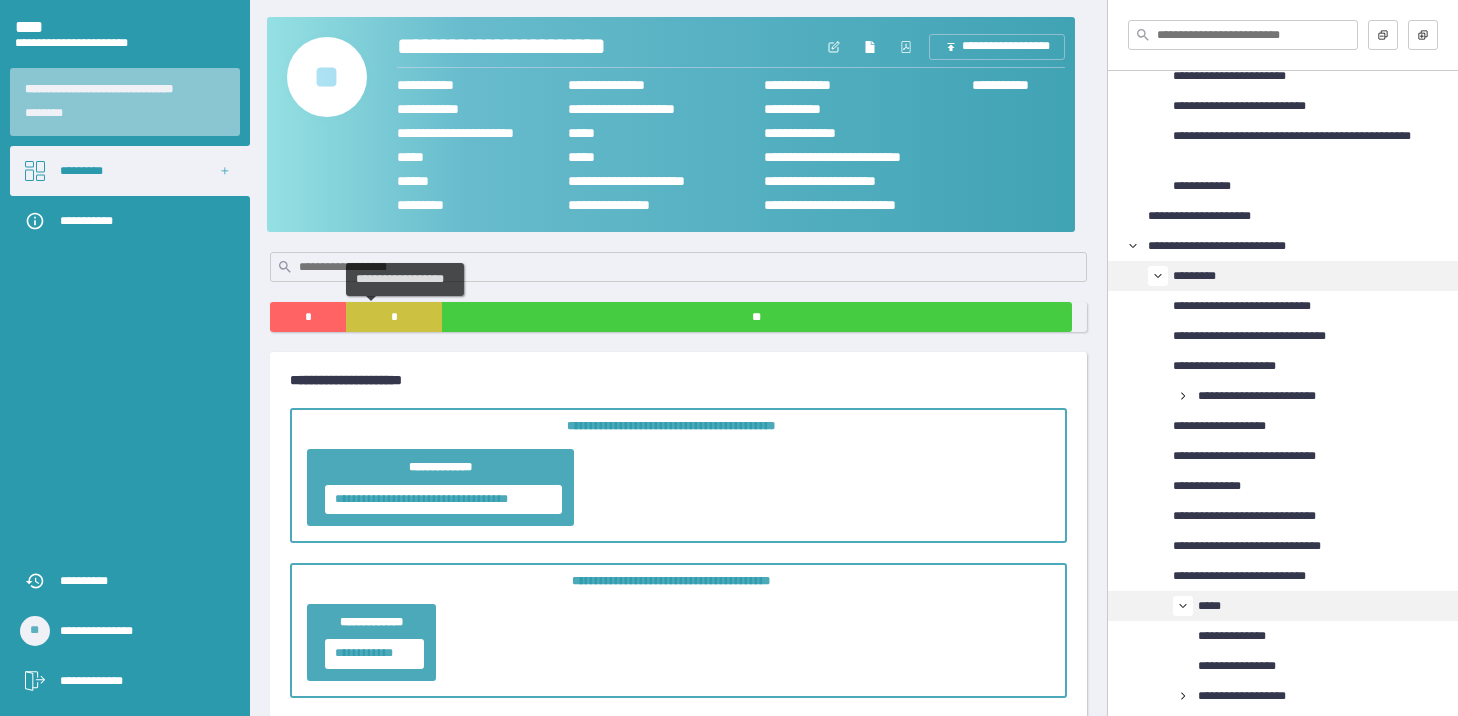 click on "*" at bounding box center [393, 317] 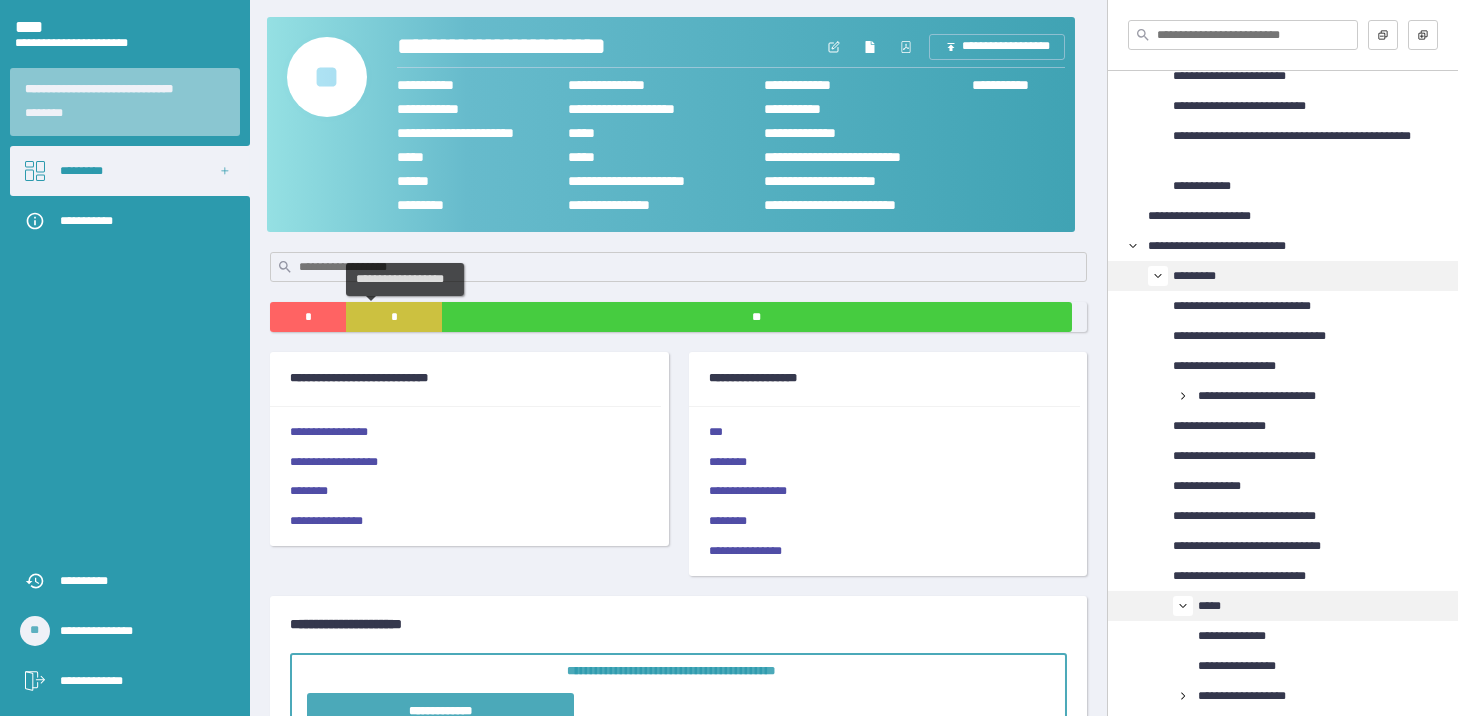 click on "*" at bounding box center (393, 317) 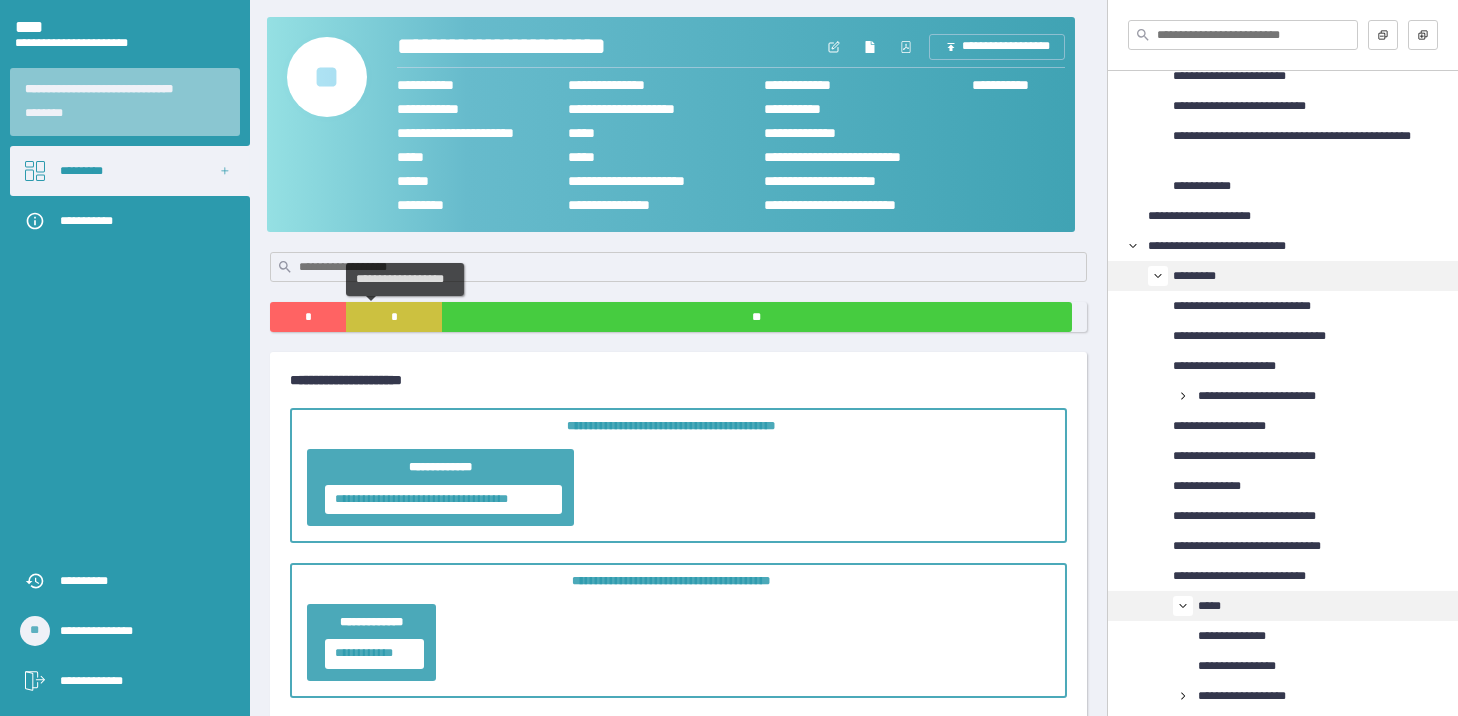 click on "*" at bounding box center (393, 317) 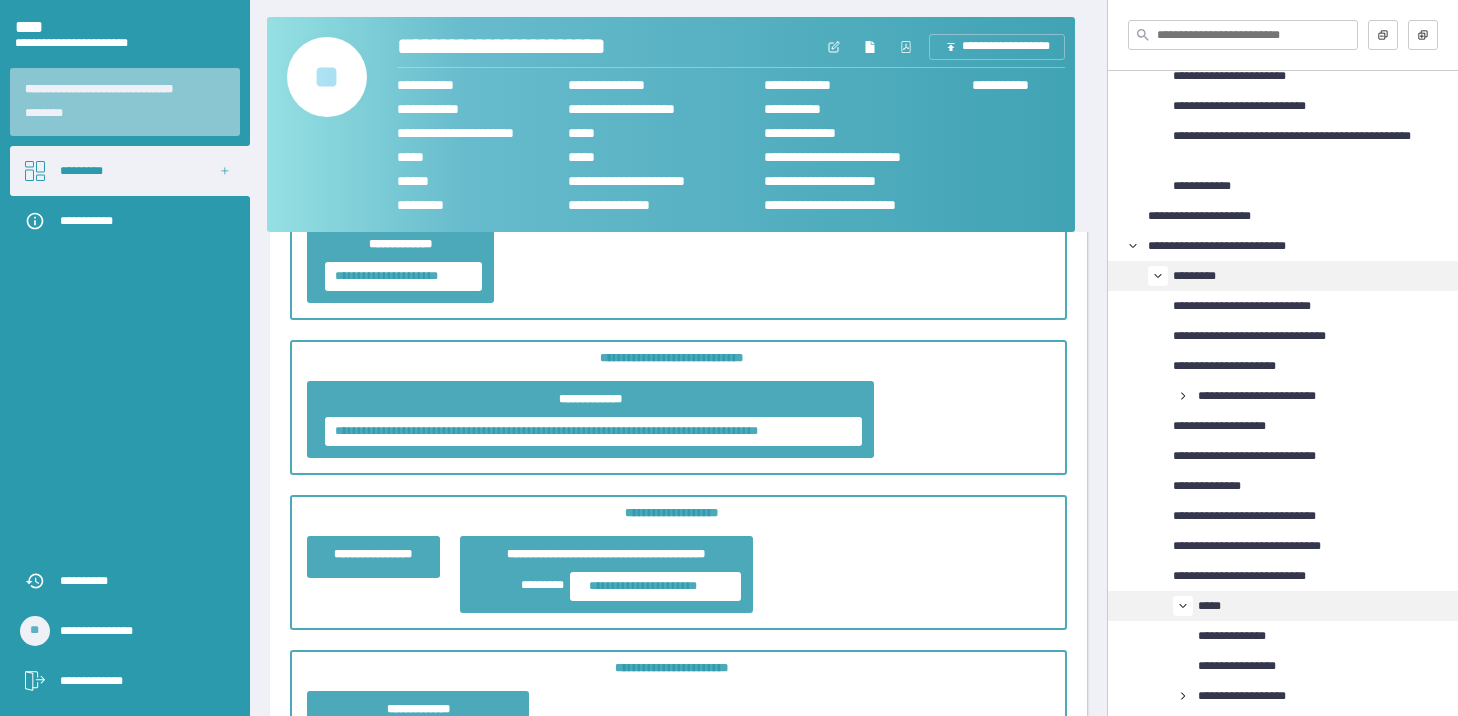 scroll, scrollTop: 1700, scrollLeft: 0, axis: vertical 